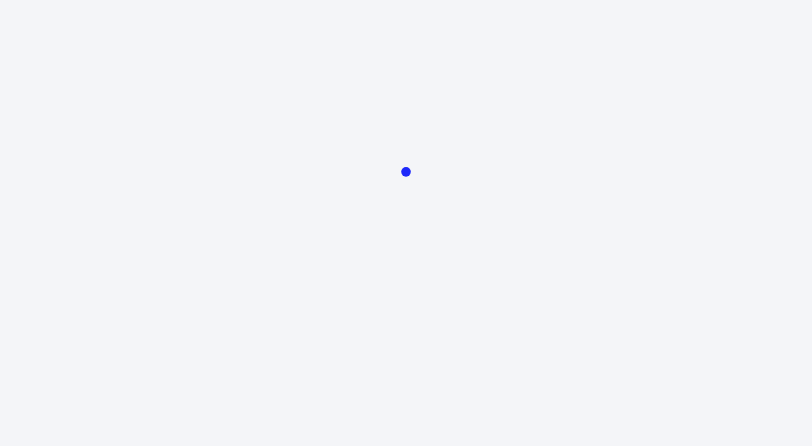 scroll, scrollTop: 0, scrollLeft: 0, axis: both 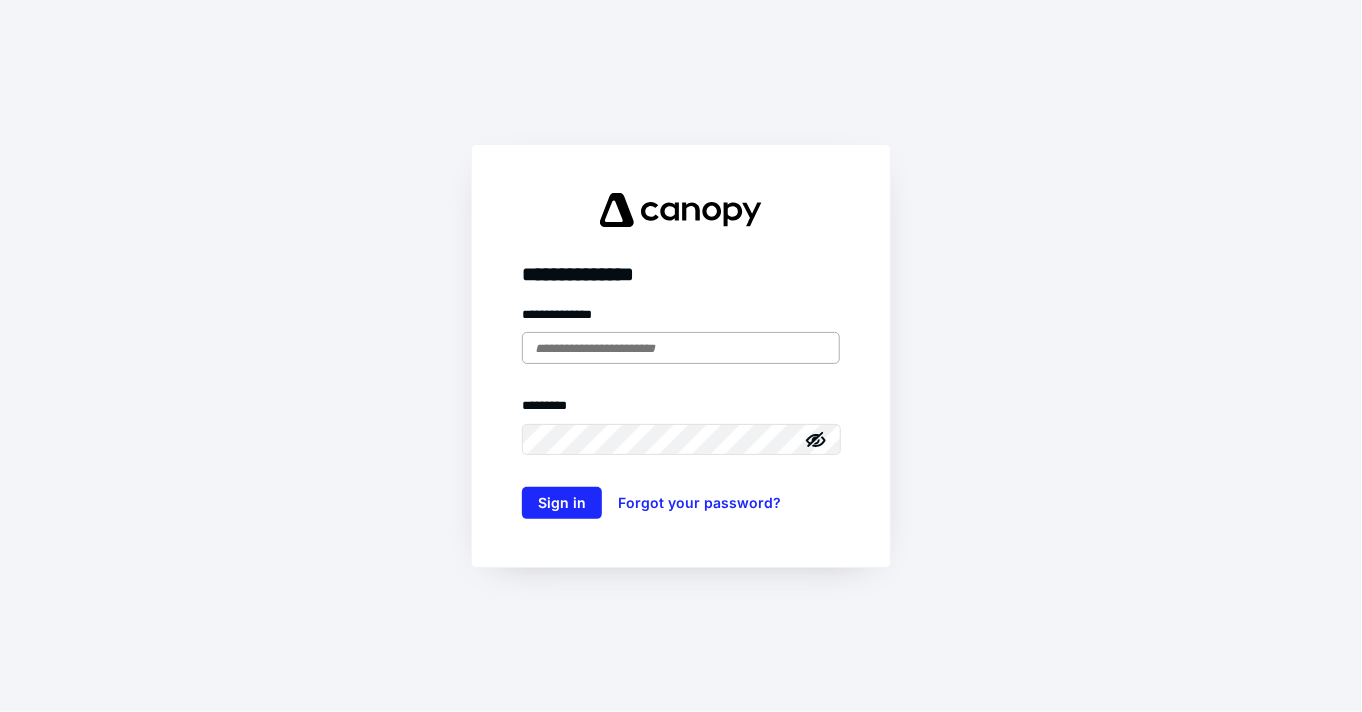 click at bounding box center (681, 348) 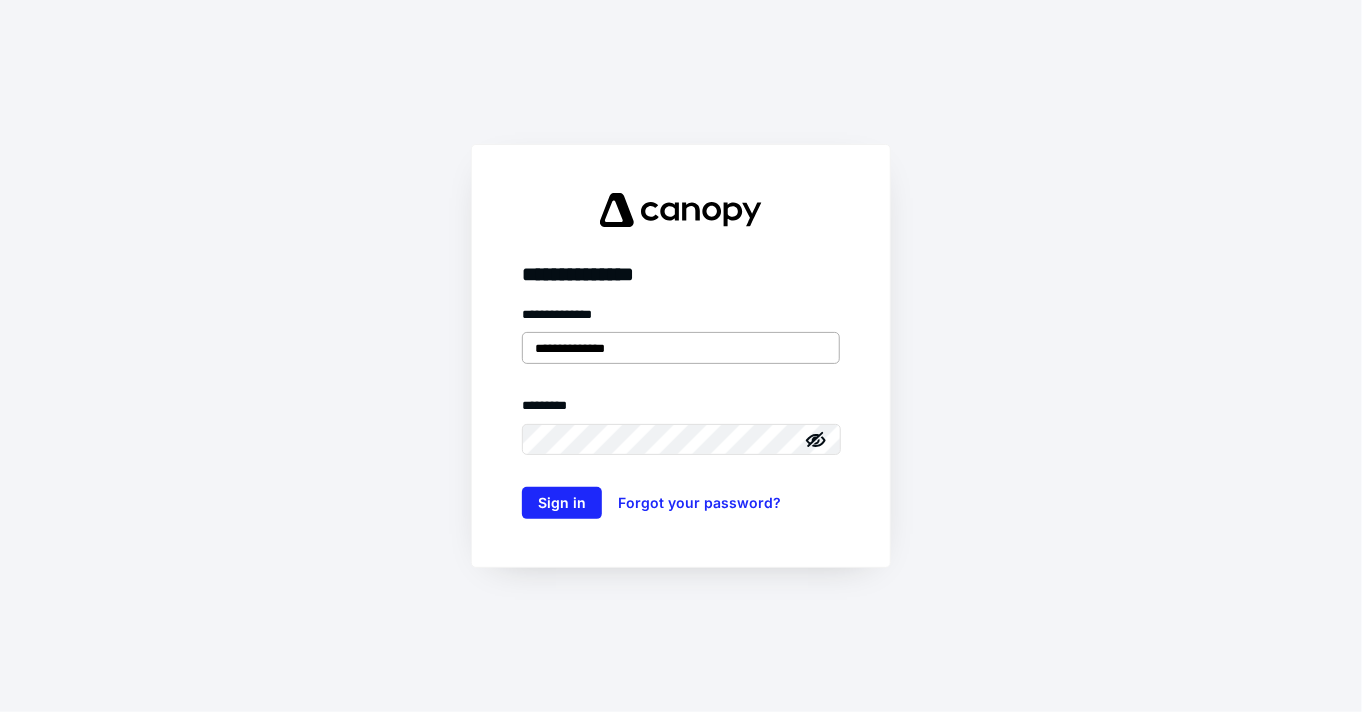 type on "**********" 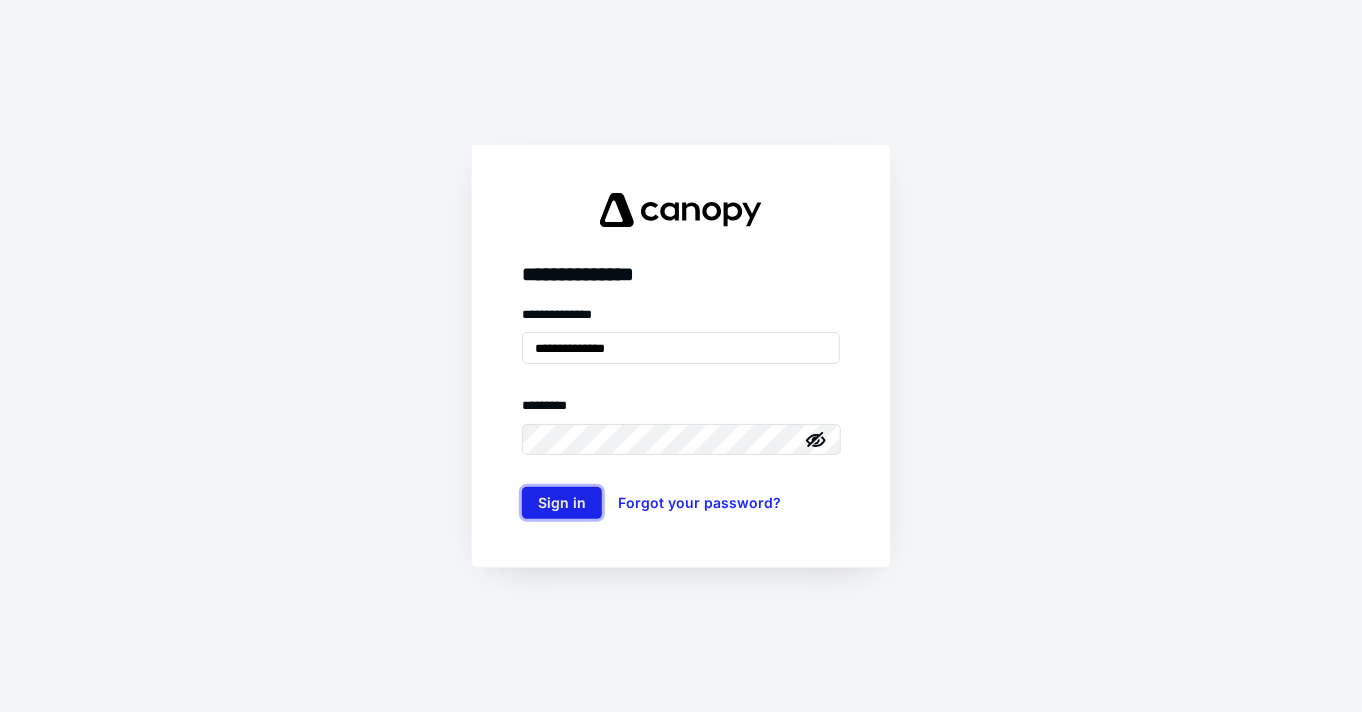 click on "Sign in" at bounding box center (562, 503) 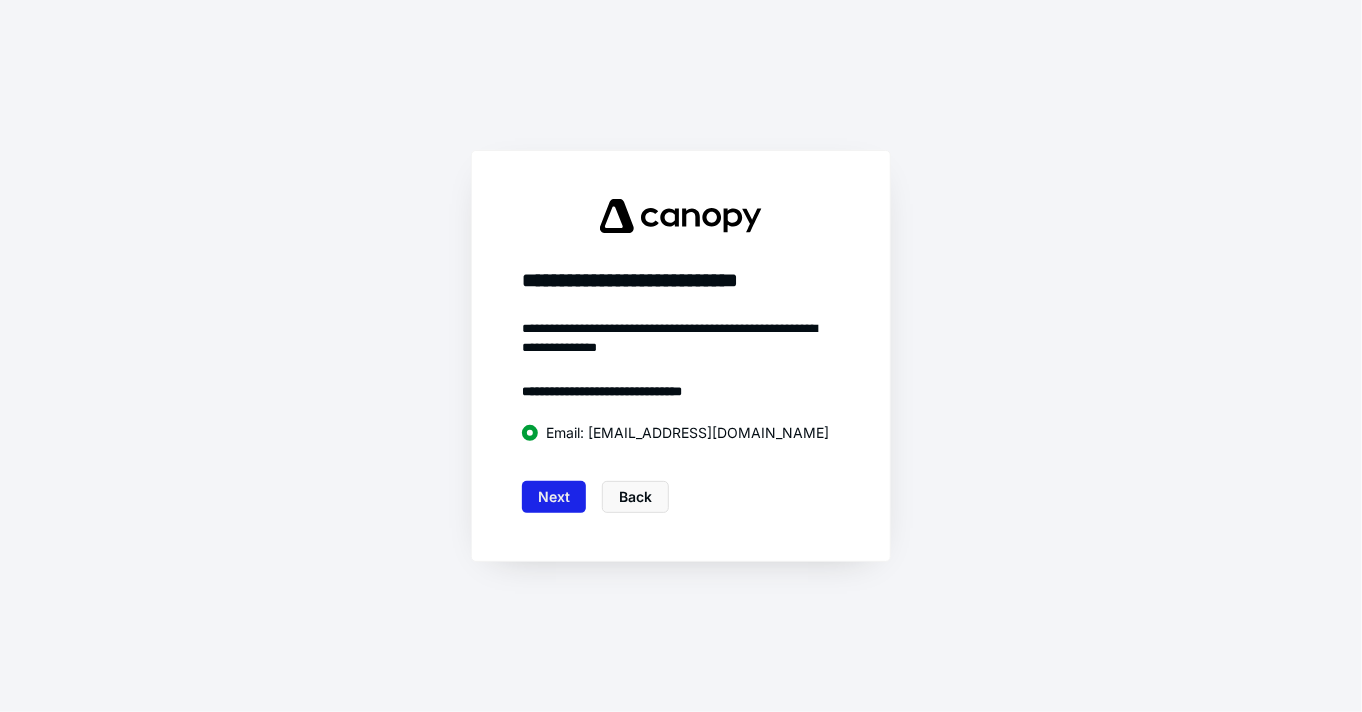 click on "Next" at bounding box center [554, 497] 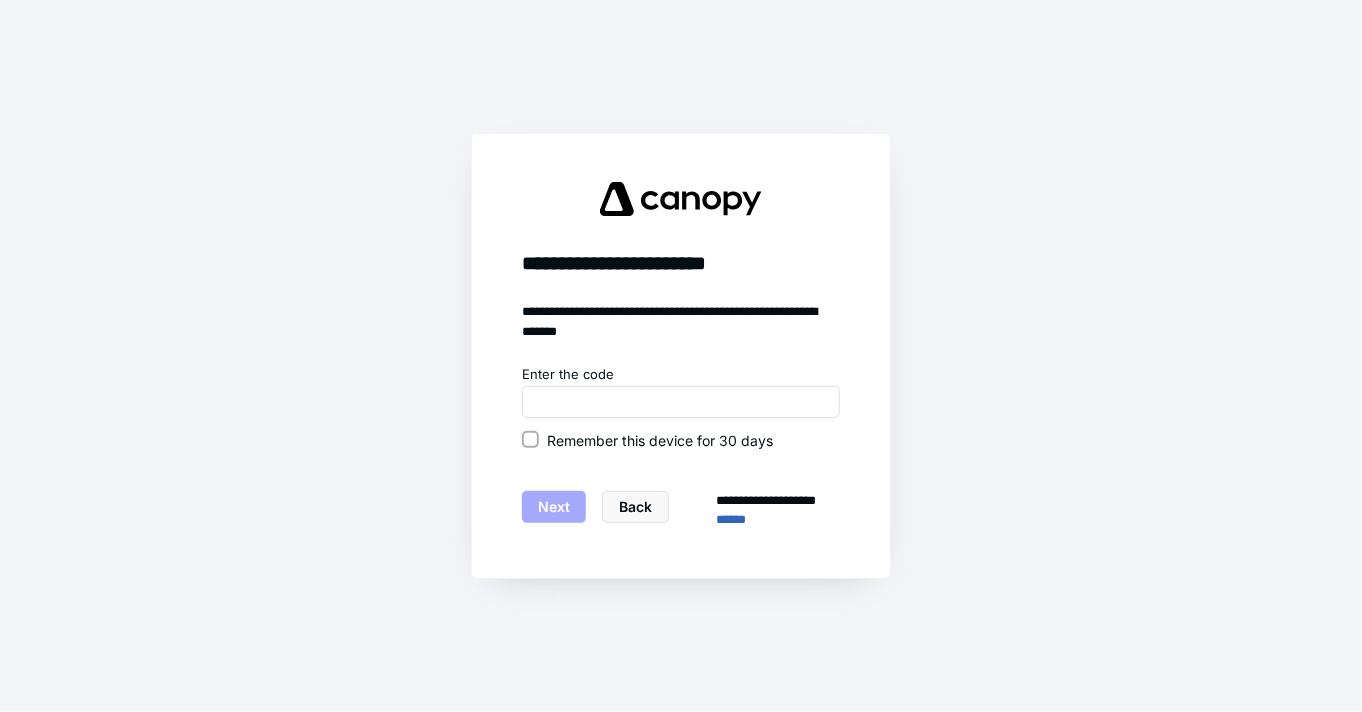 click on "**********" at bounding box center (681, 447) 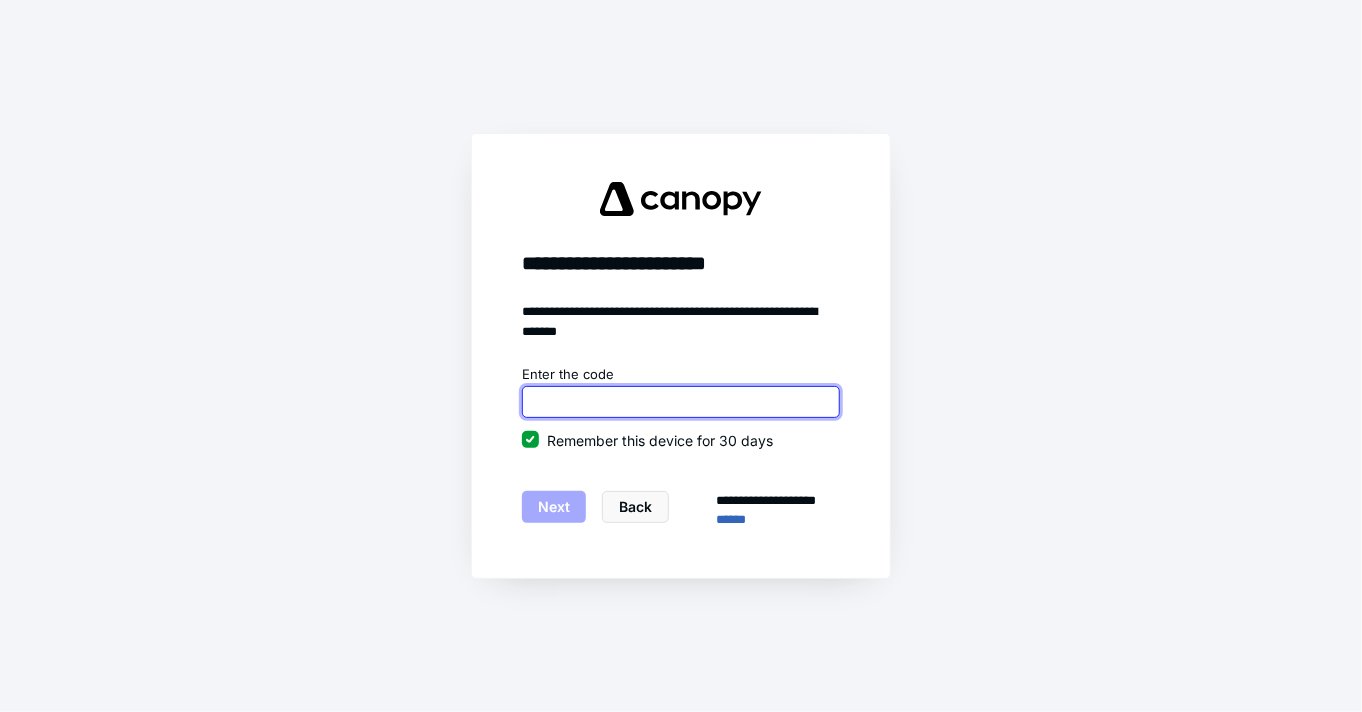 click at bounding box center [681, 402] 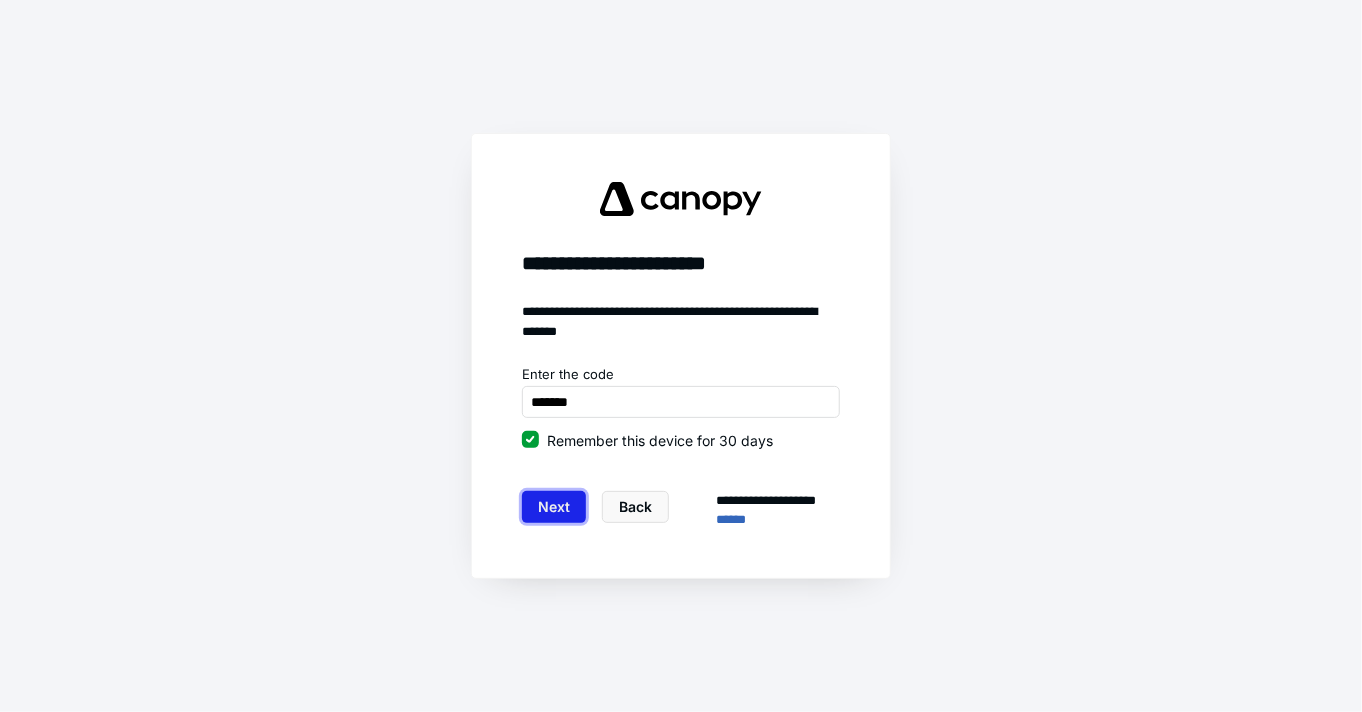 type on "******" 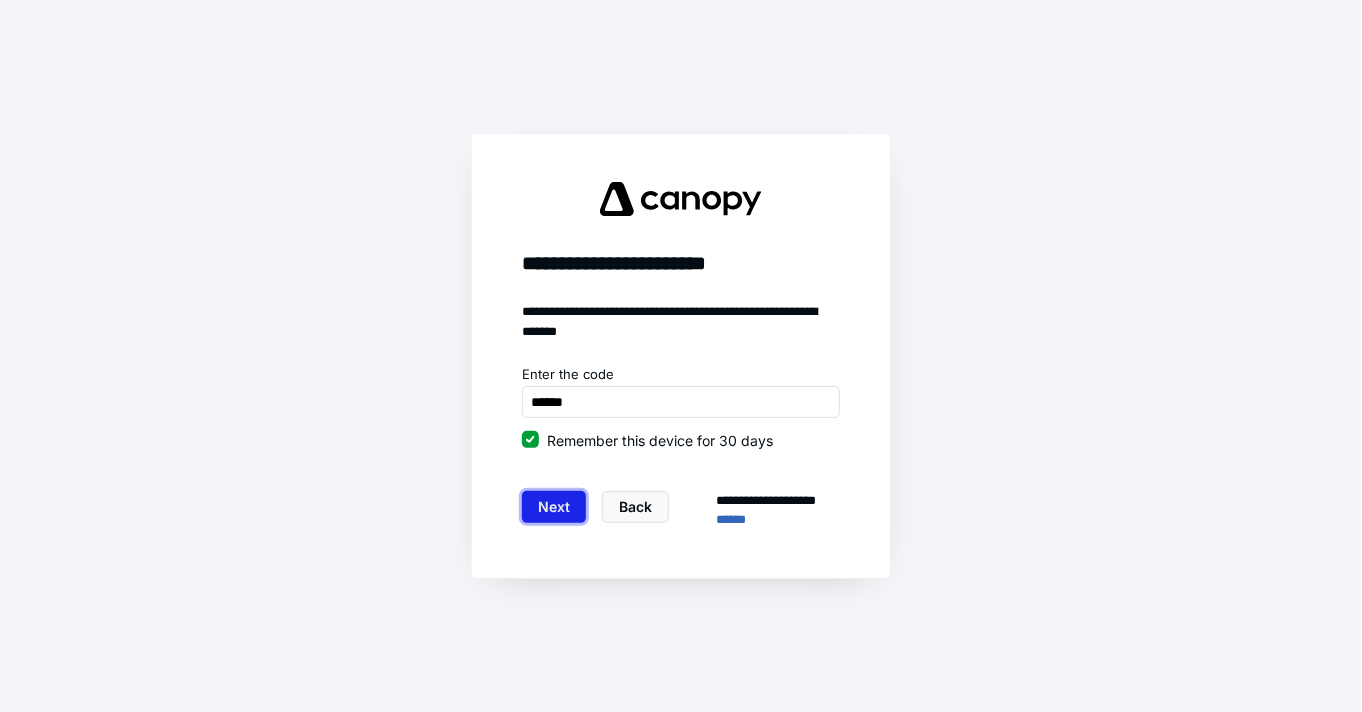 click on "Next" at bounding box center (554, 507) 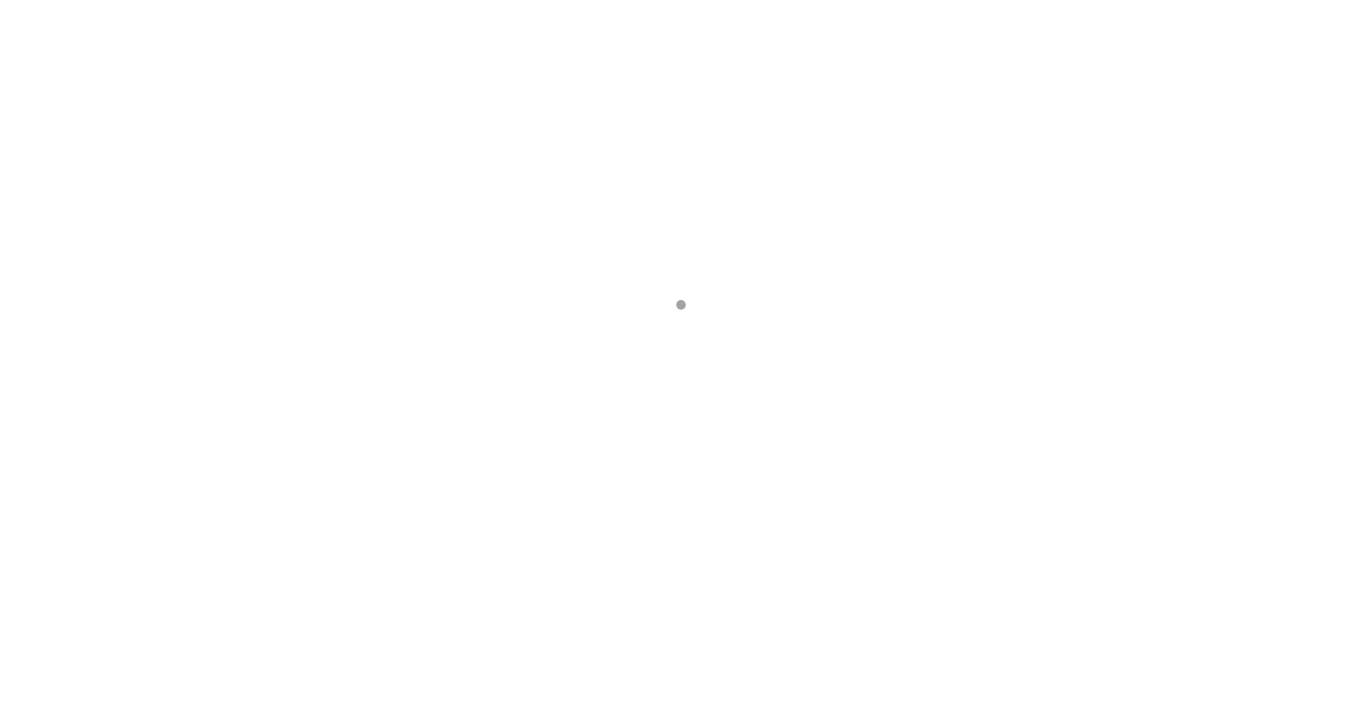 scroll, scrollTop: 0, scrollLeft: 0, axis: both 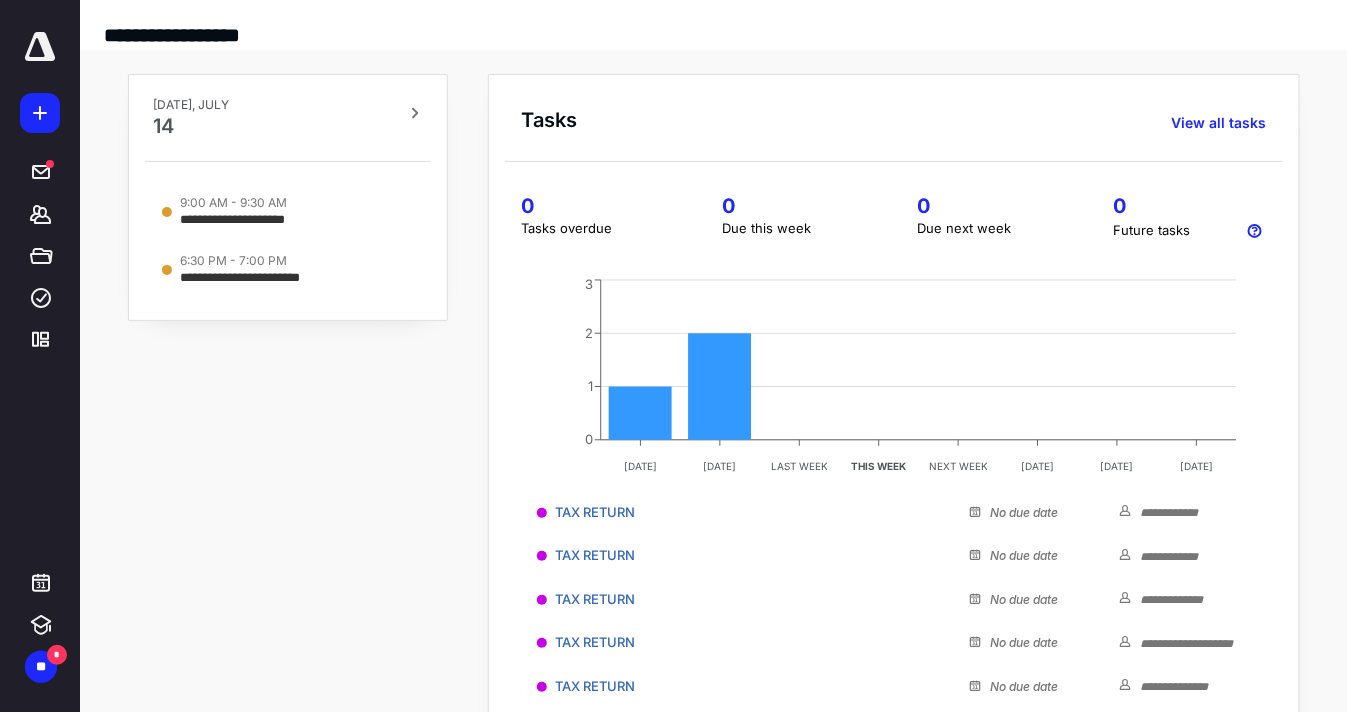 click on "**********" at bounding box center (288, 520) 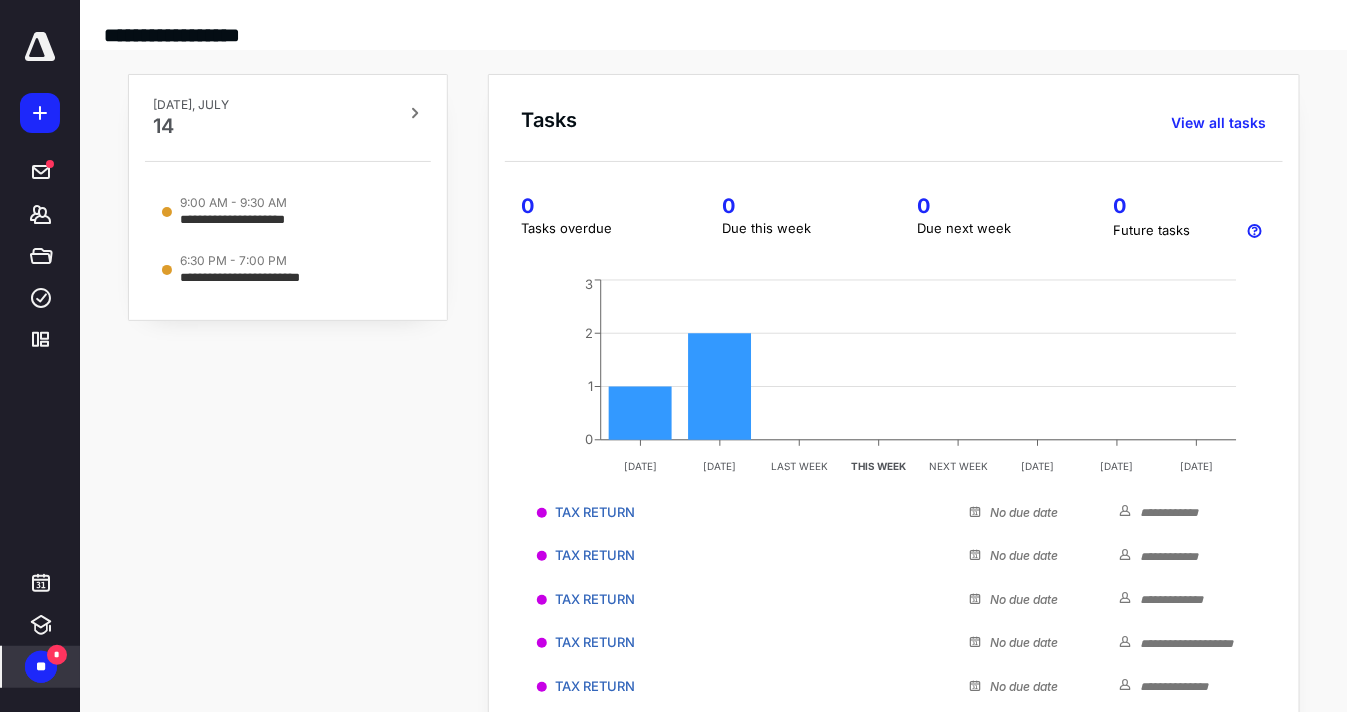 click on "**" at bounding box center [41, 667] 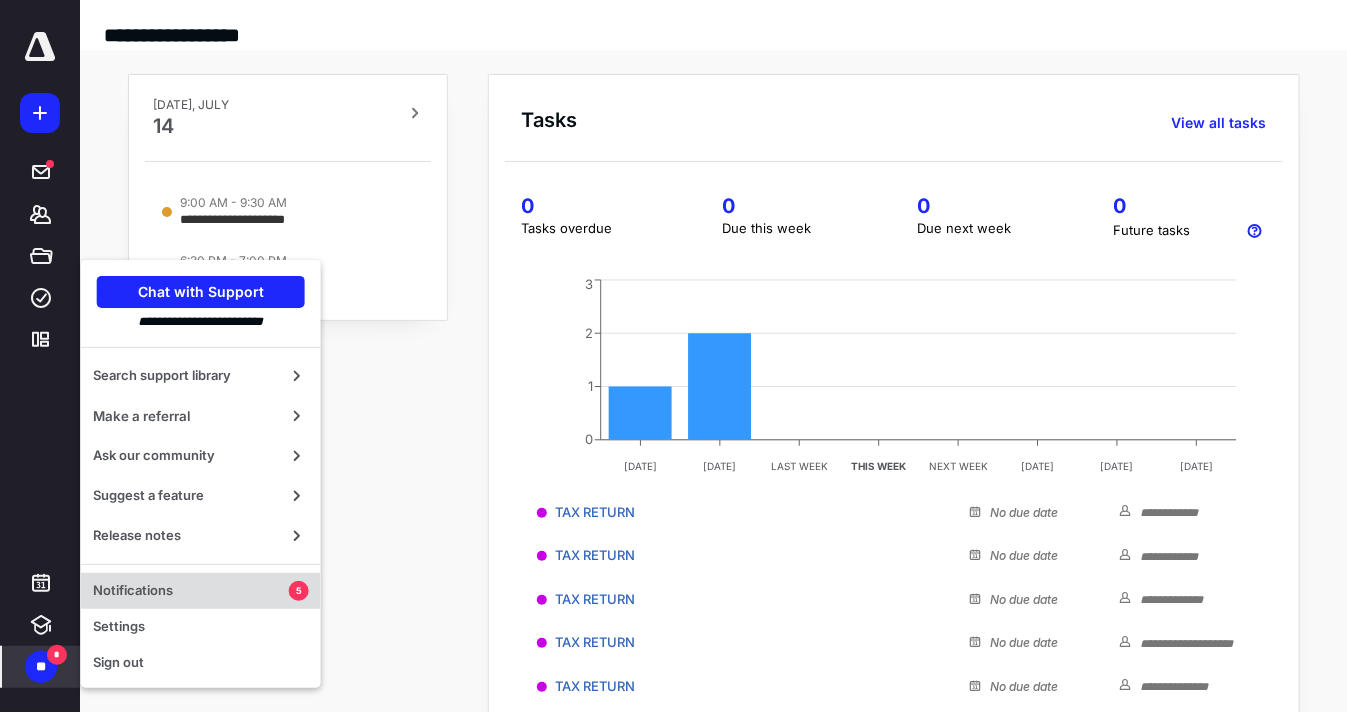 click on "Notifications" at bounding box center (191, 591) 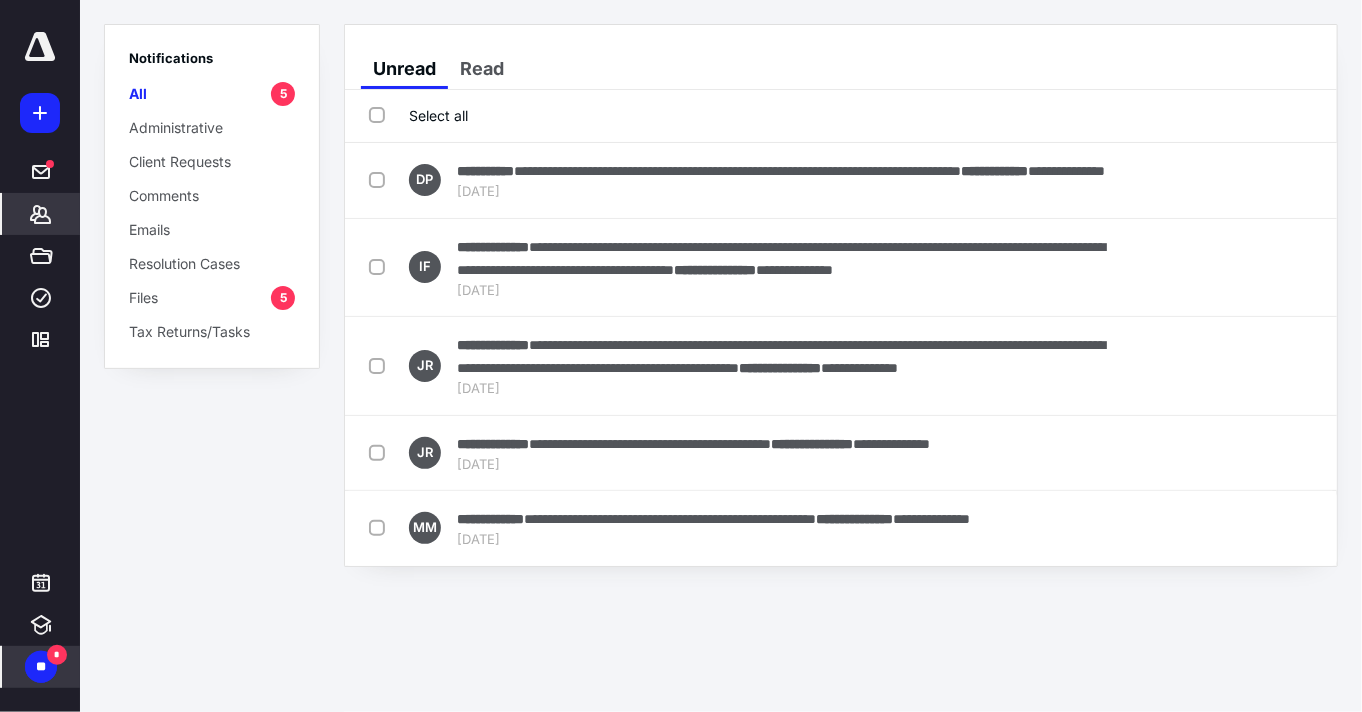 click 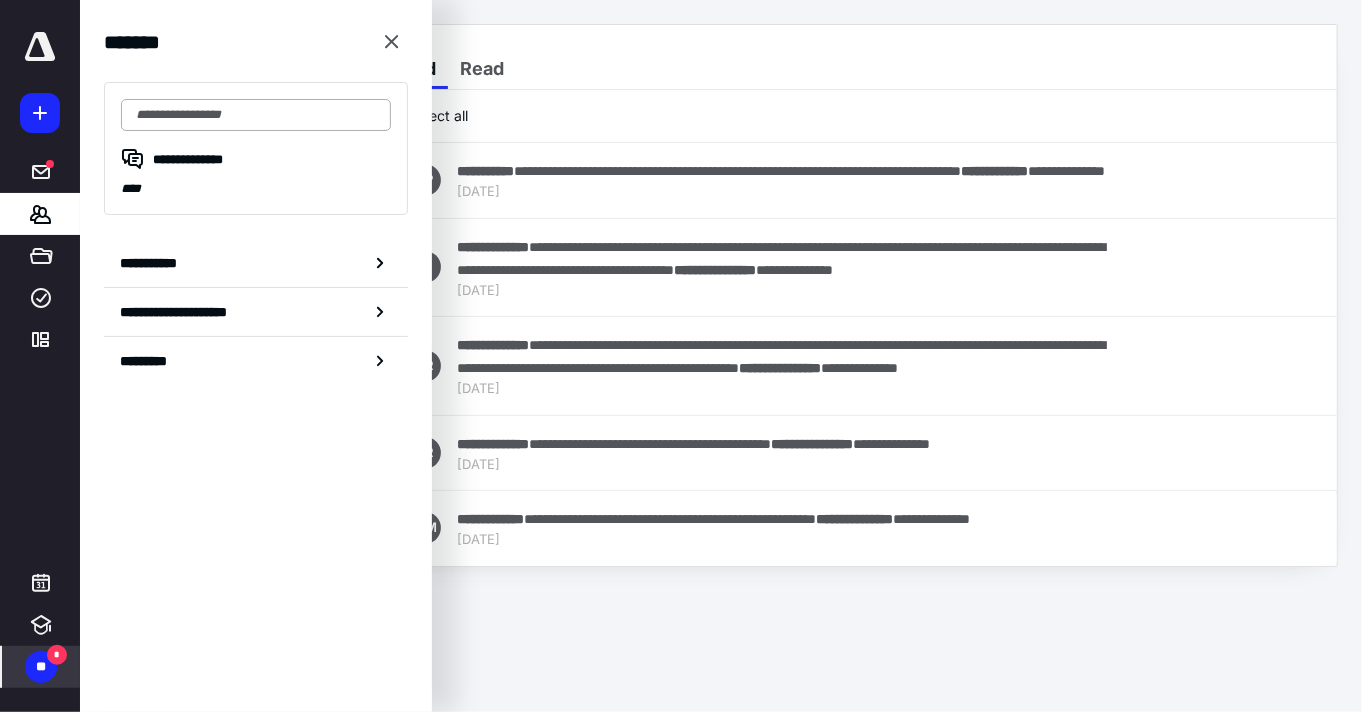 click at bounding box center (256, 115) 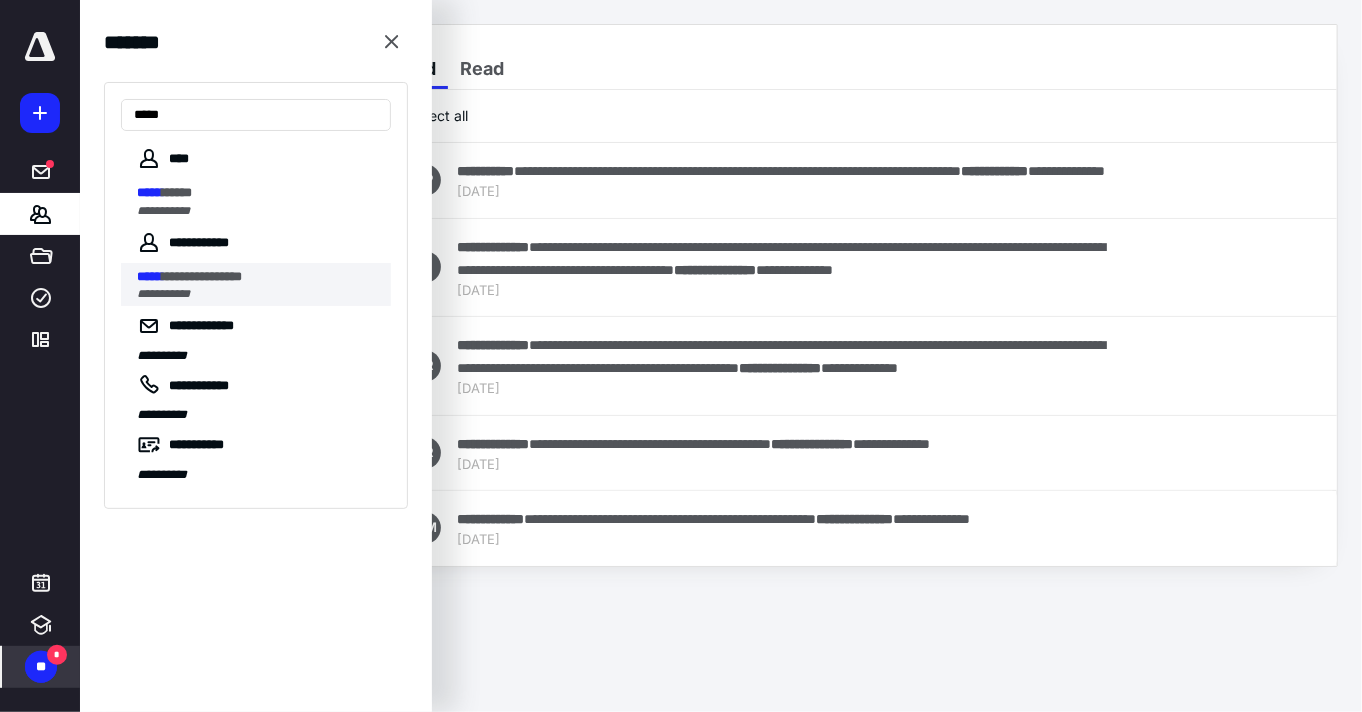 type on "*****" 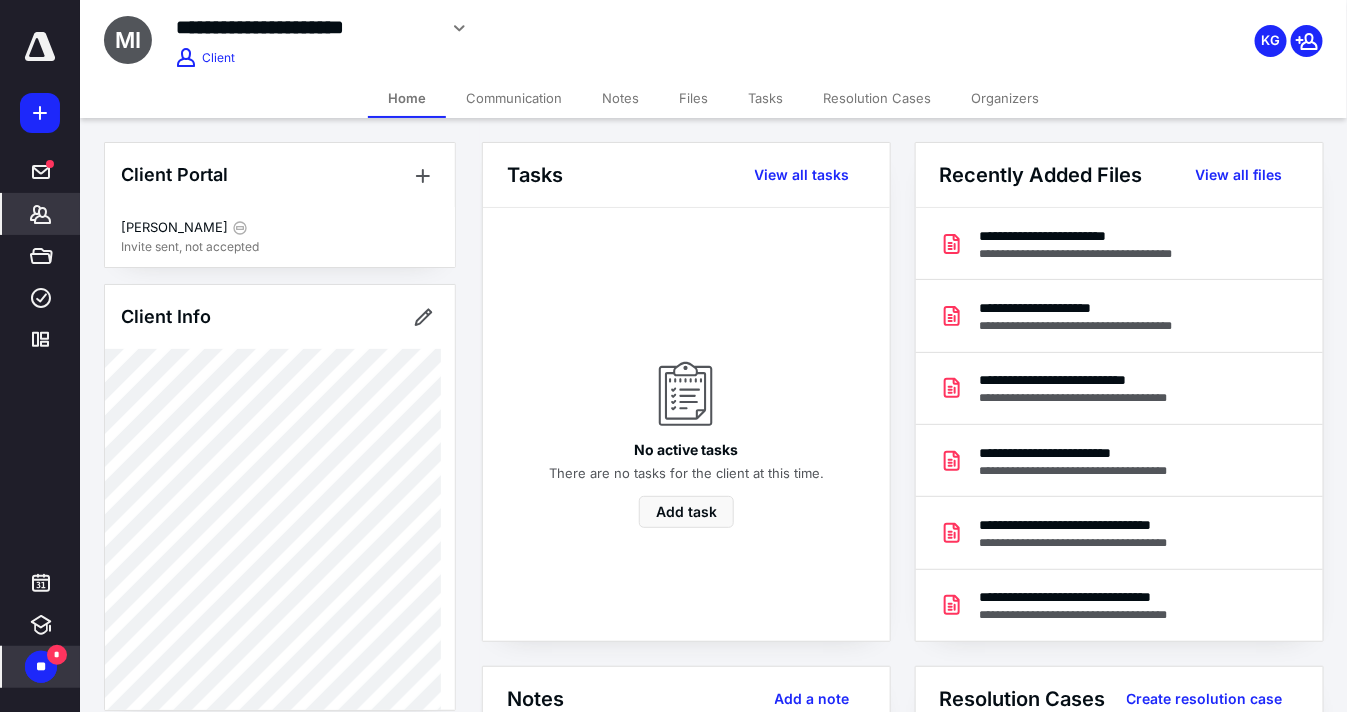 click on "Files" at bounding box center [693, 98] 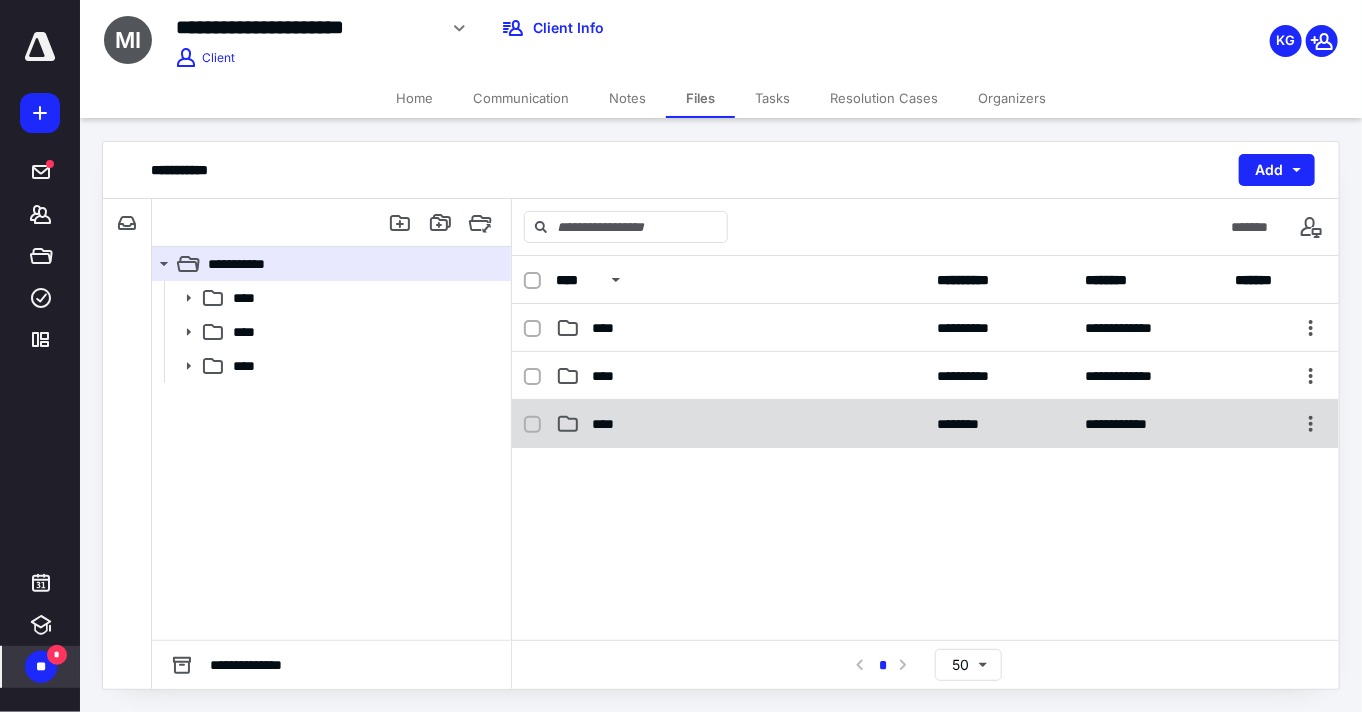 click on "****" at bounding box center [741, 424] 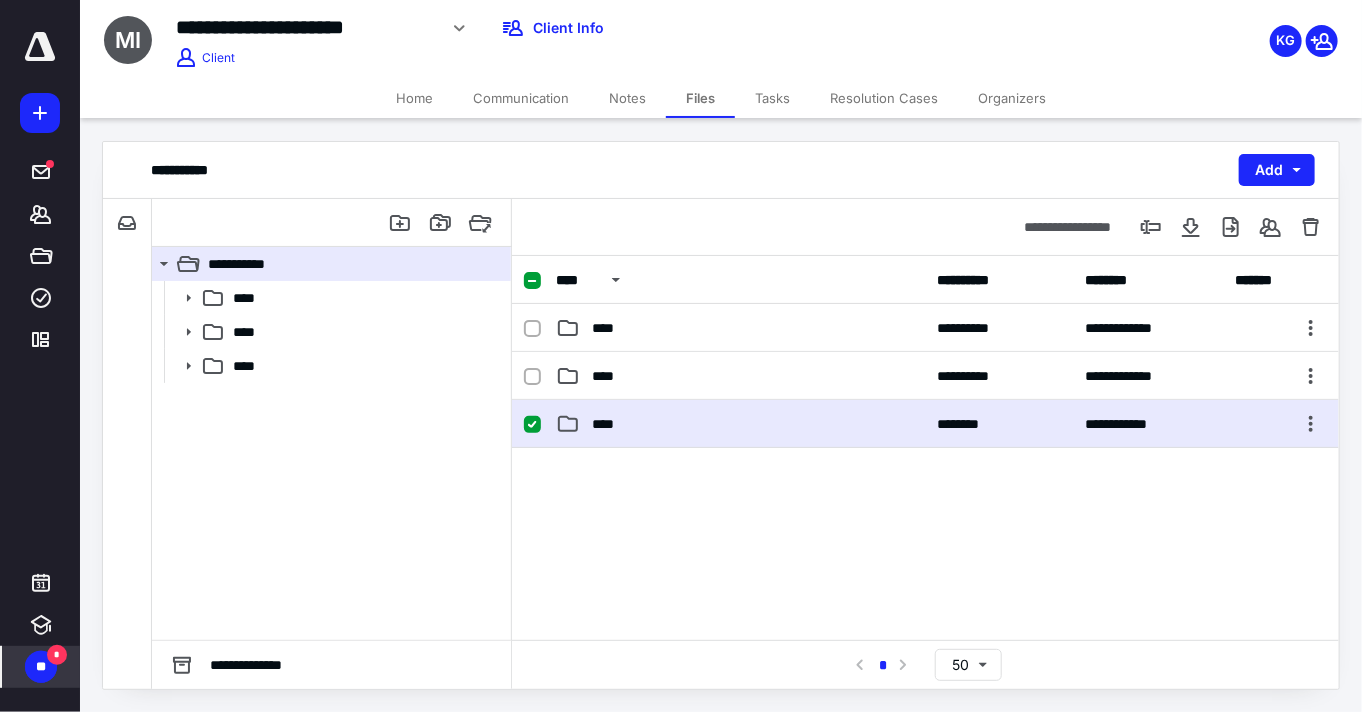 click on "****" at bounding box center (741, 424) 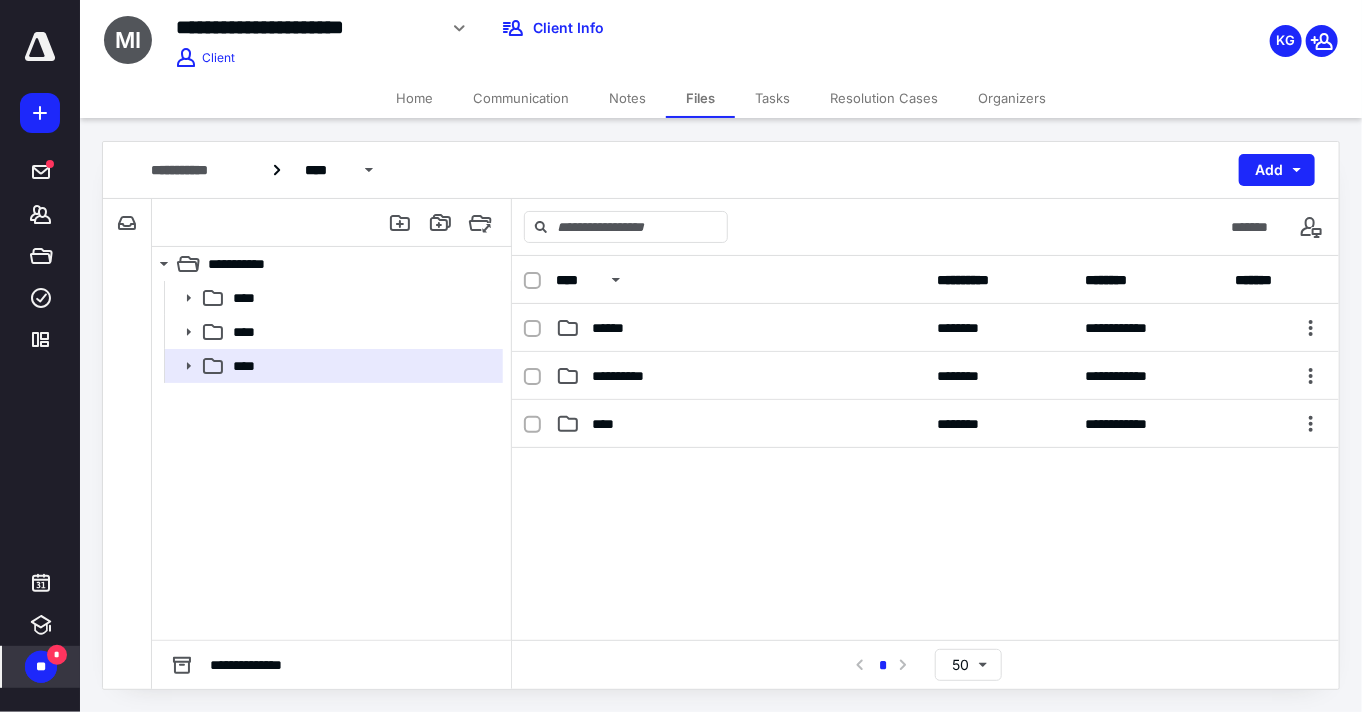 click on "****" at bounding box center (741, 424) 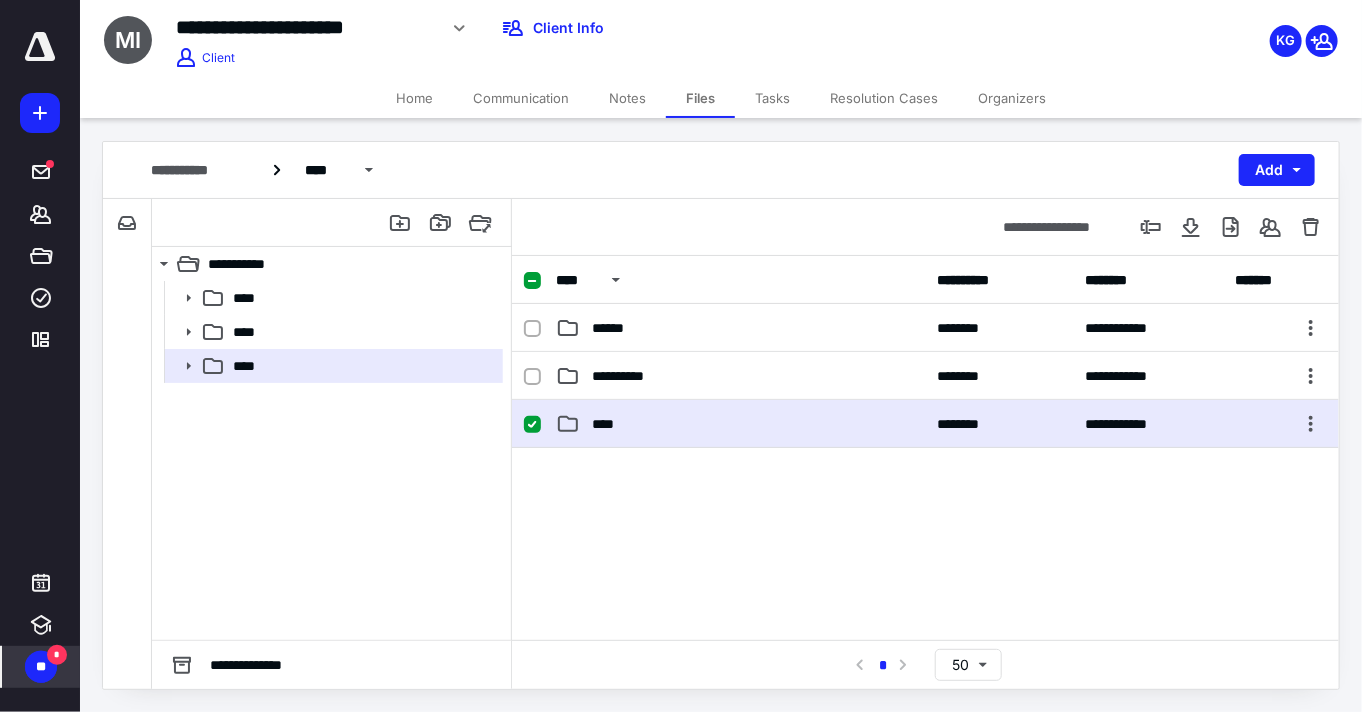 click on "****" at bounding box center [741, 424] 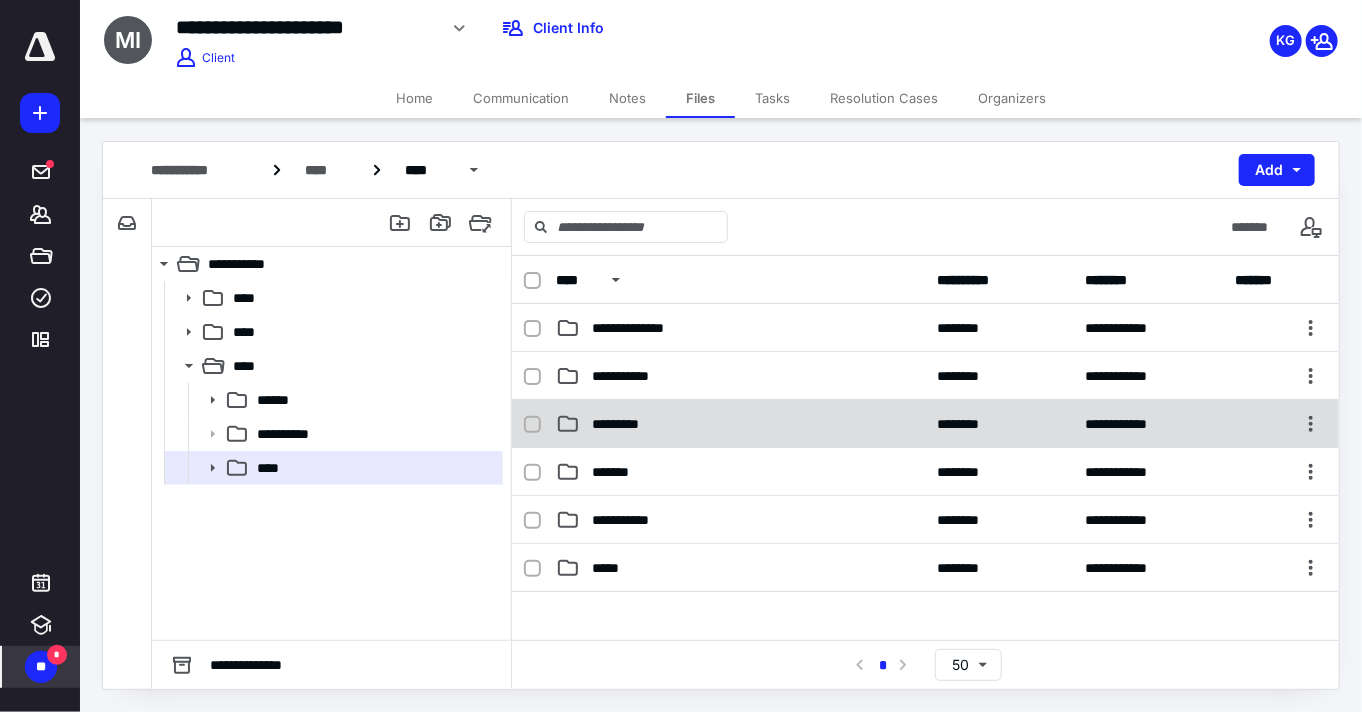 click on "*********" at bounding box center (629, 424) 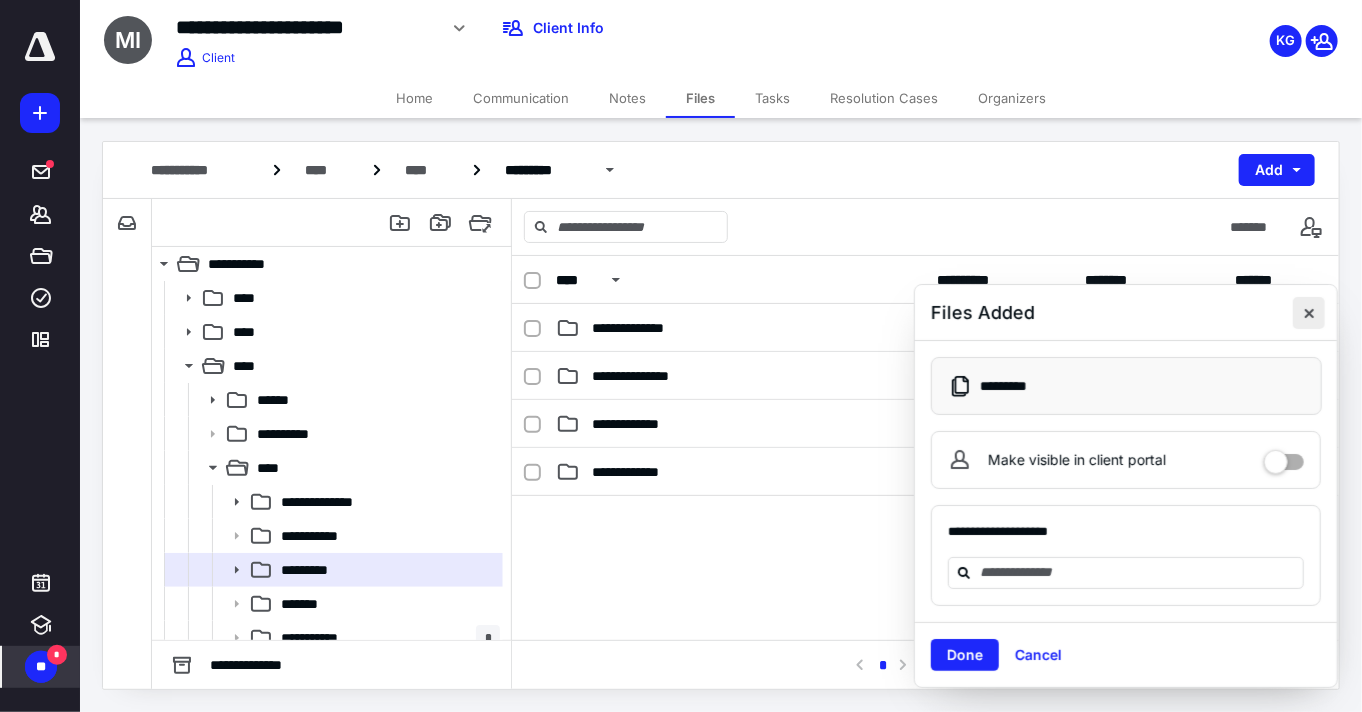 click at bounding box center [1309, 313] 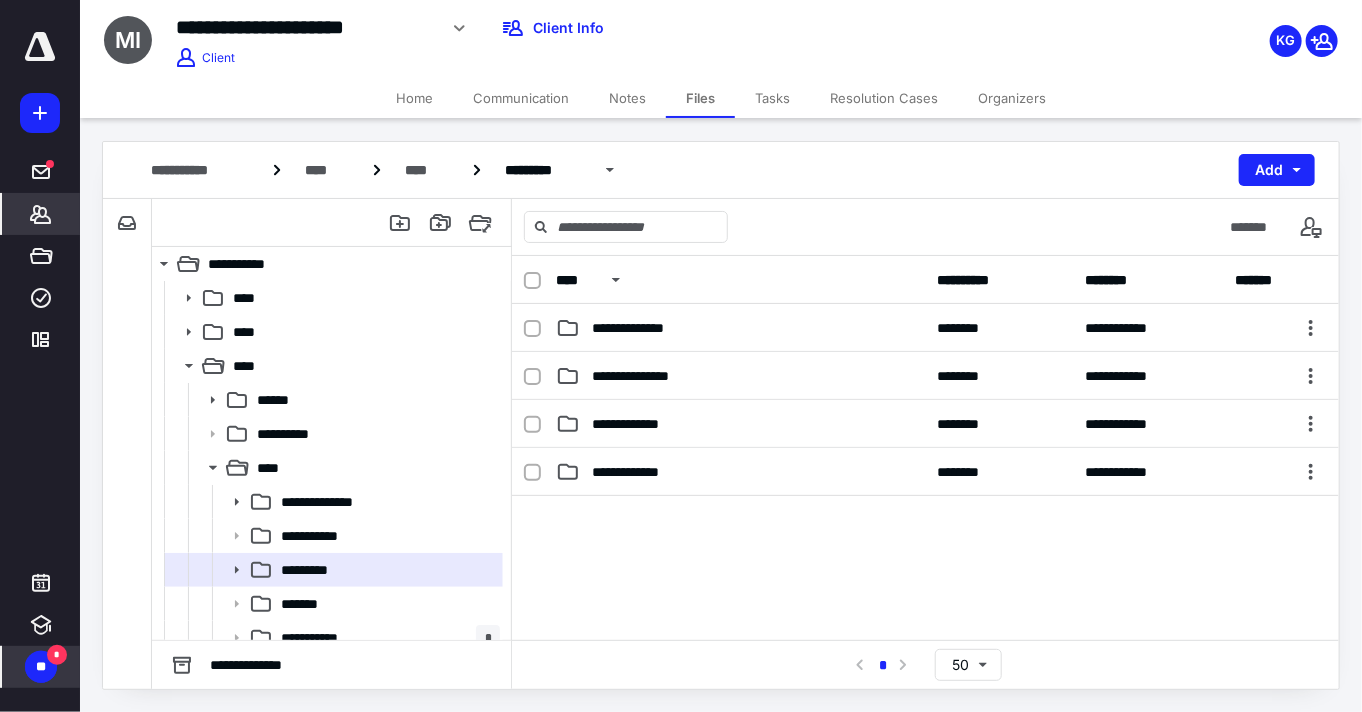 click on "*******" at bounding box center [41, 214] 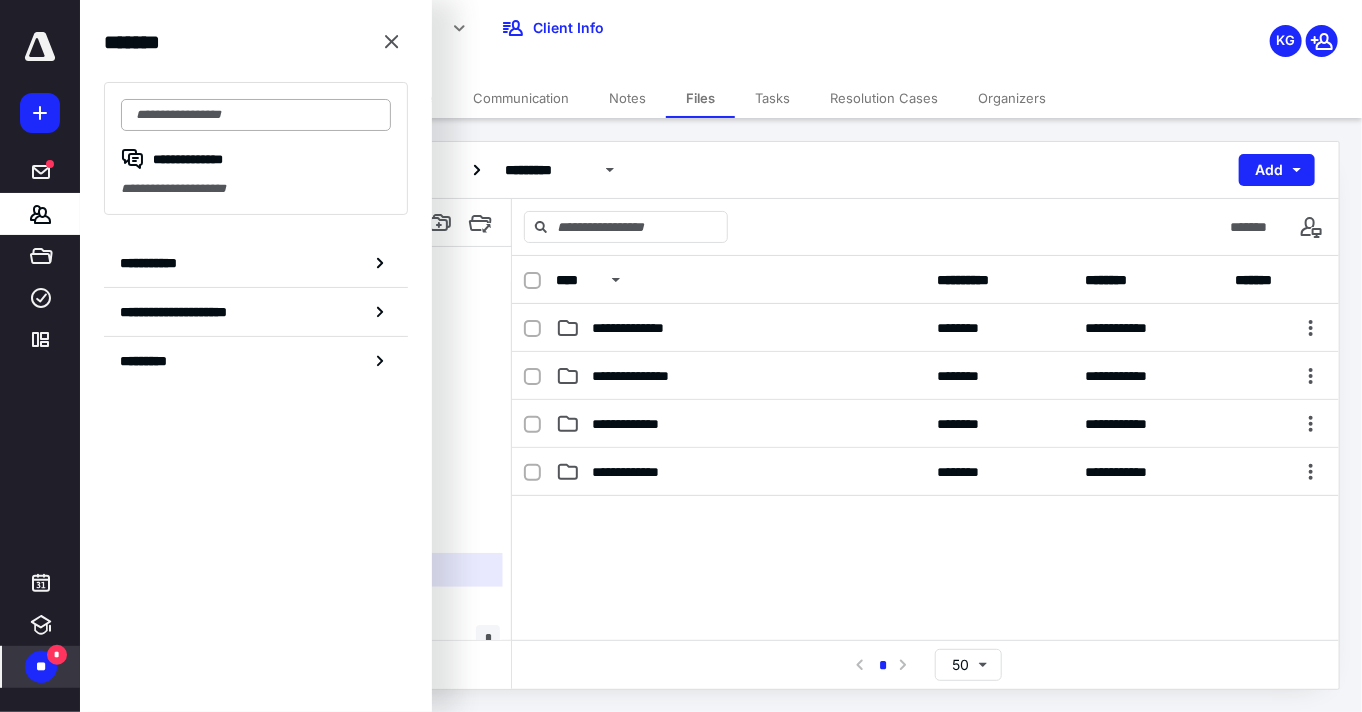 click at bounding box center (256, 115) 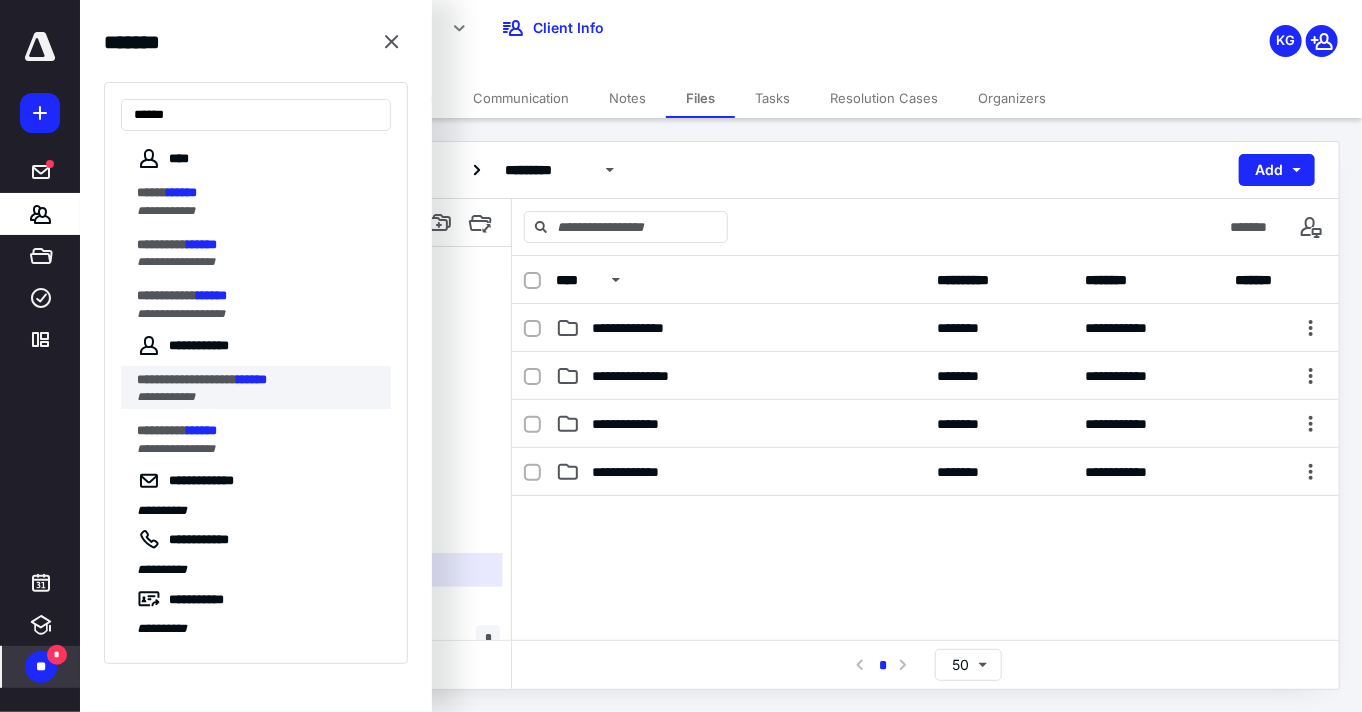 type on "******" 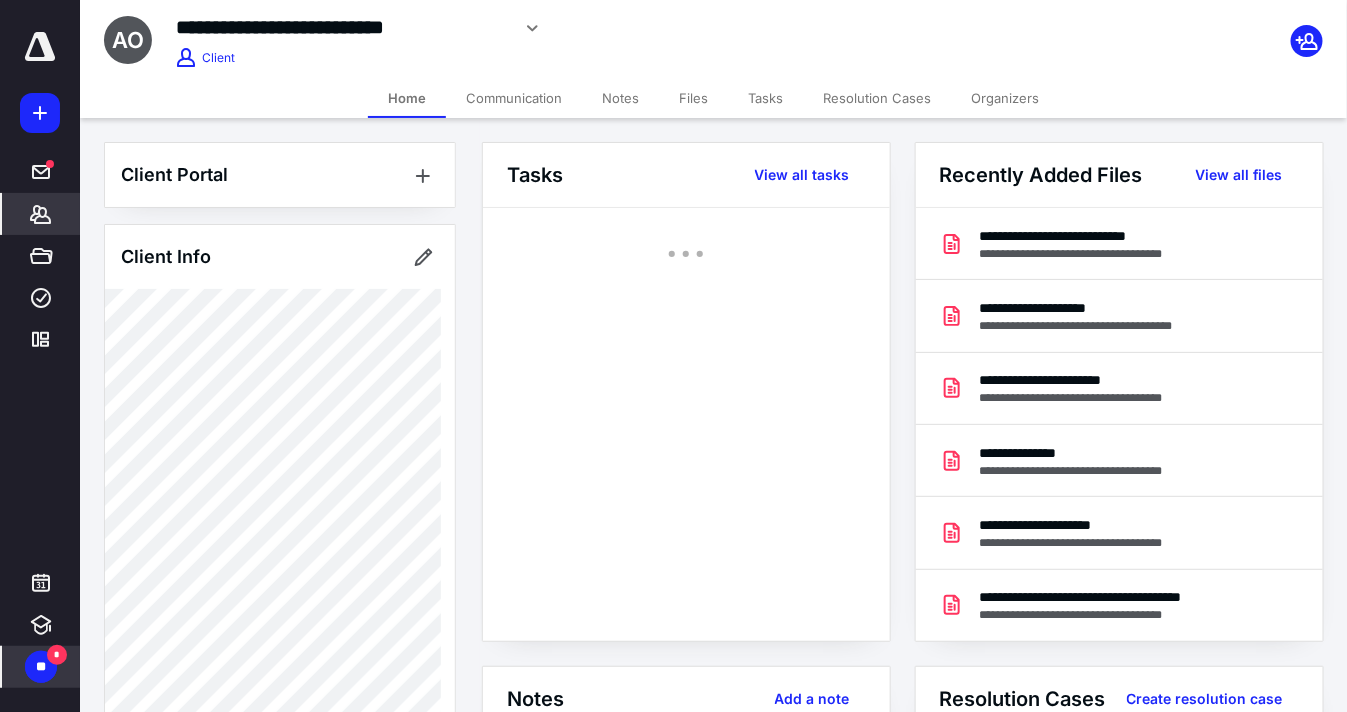 click on "Files" at bounding box center (693, 98) 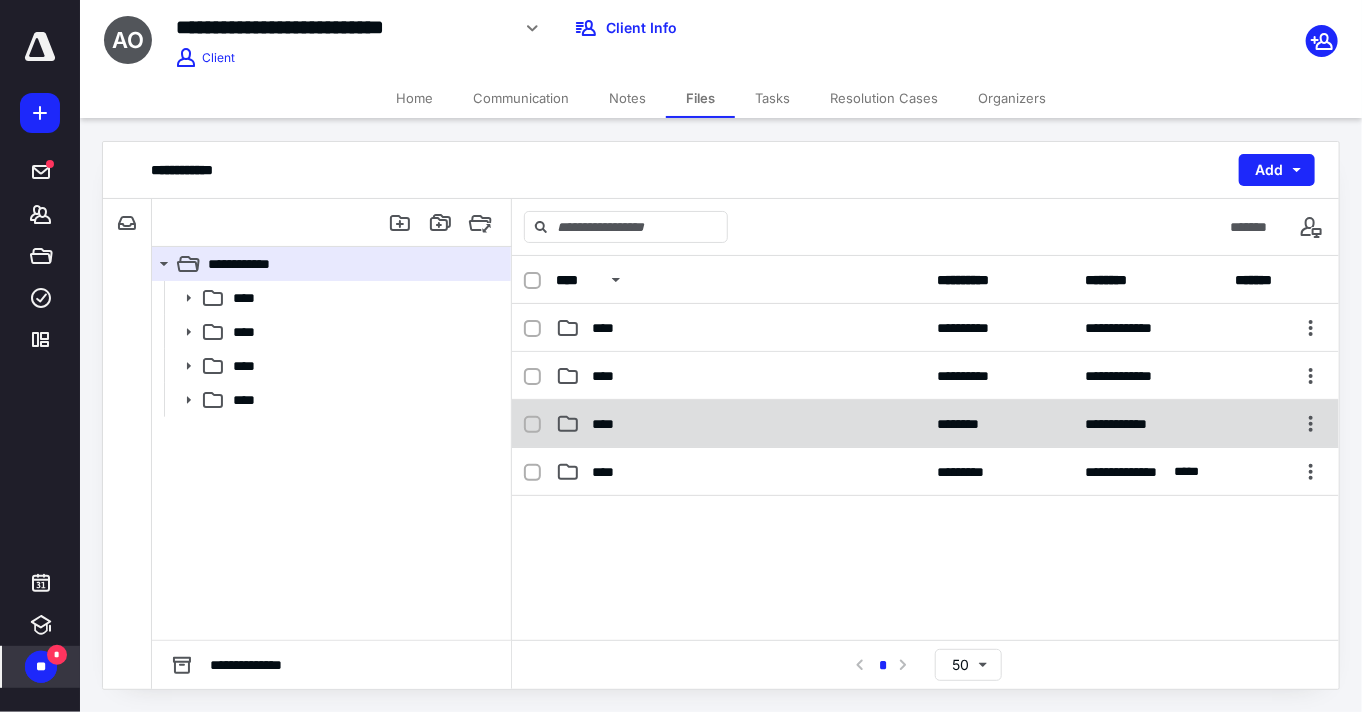 click on "****" at bounding box center (741, 424) 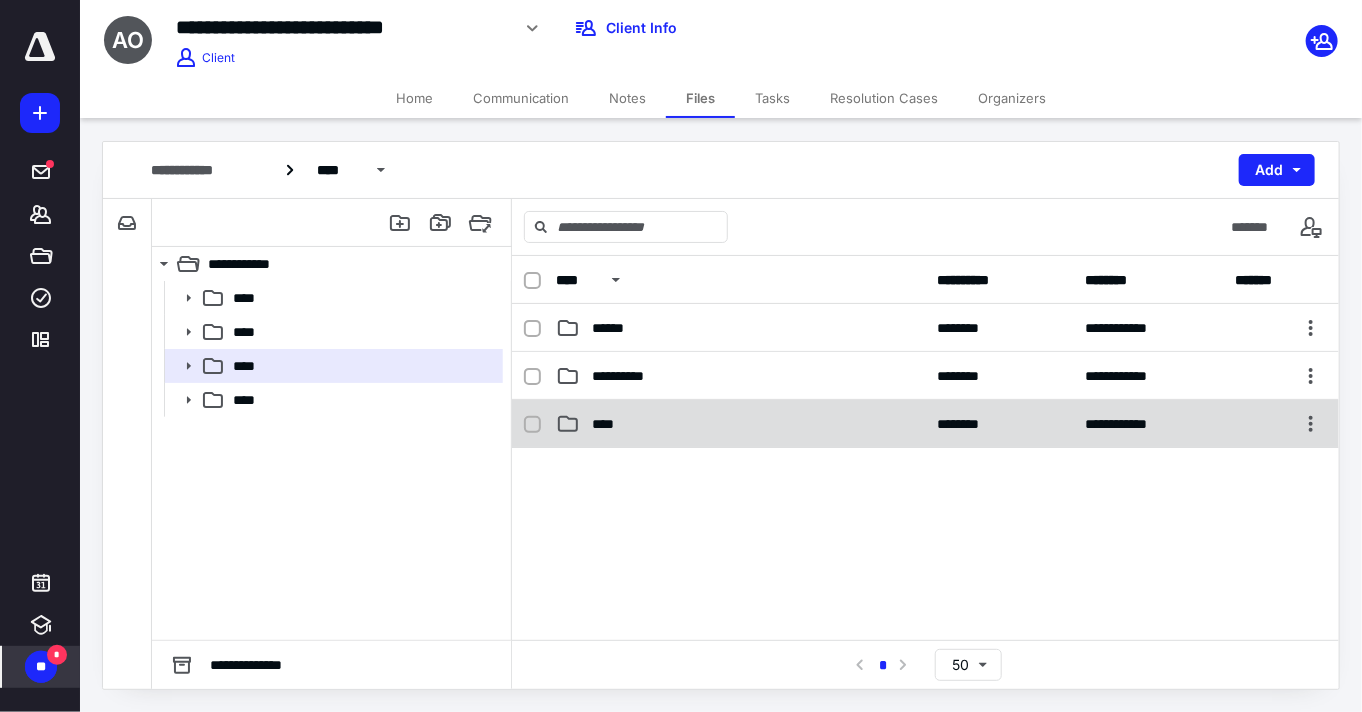 click on "****" at bounding box center [741, 424] 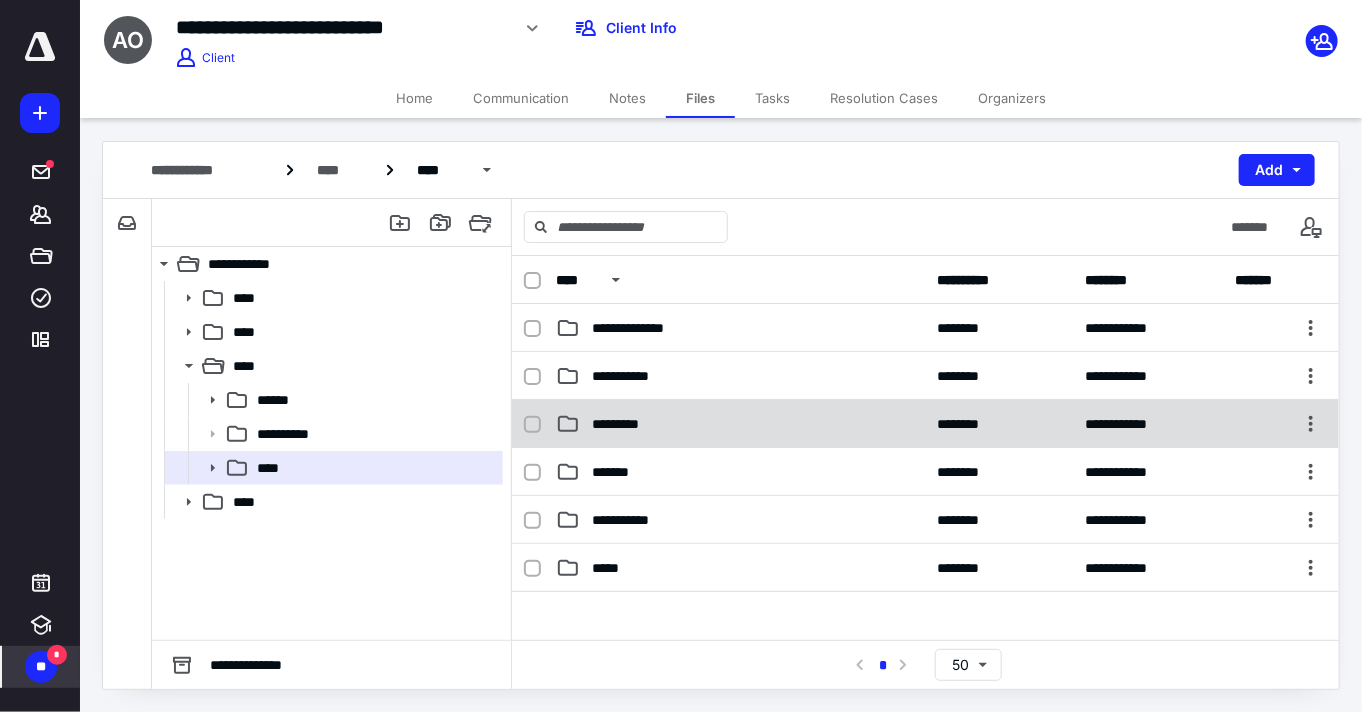 click on "*********" at bounding box center (629, 424) 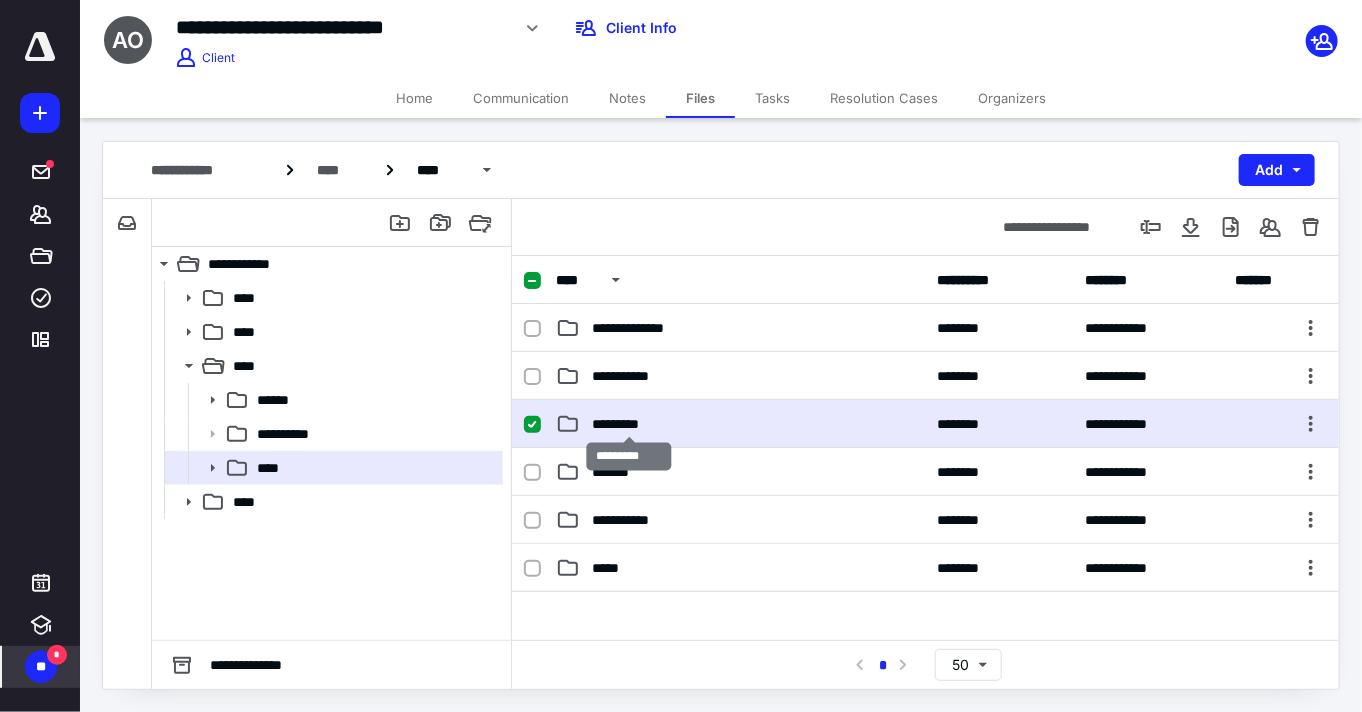 click on "*********" at bounding box center [629, 424] 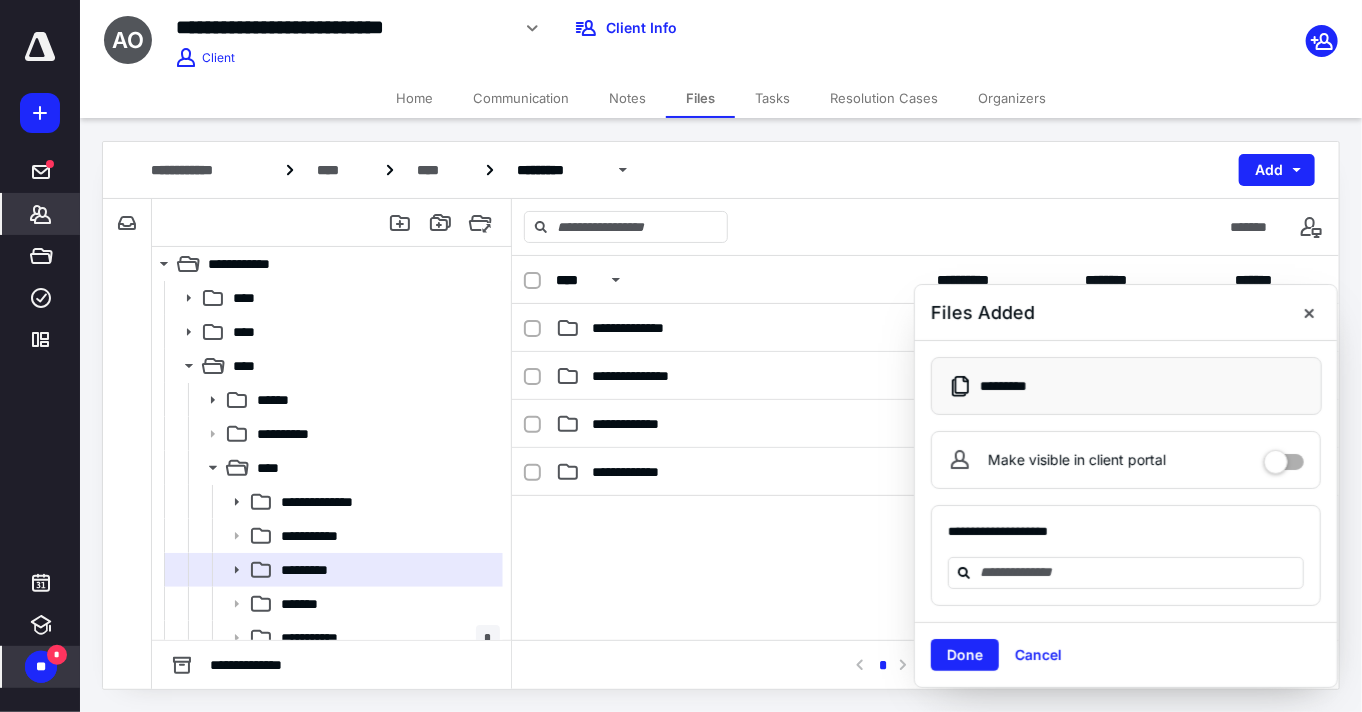 click 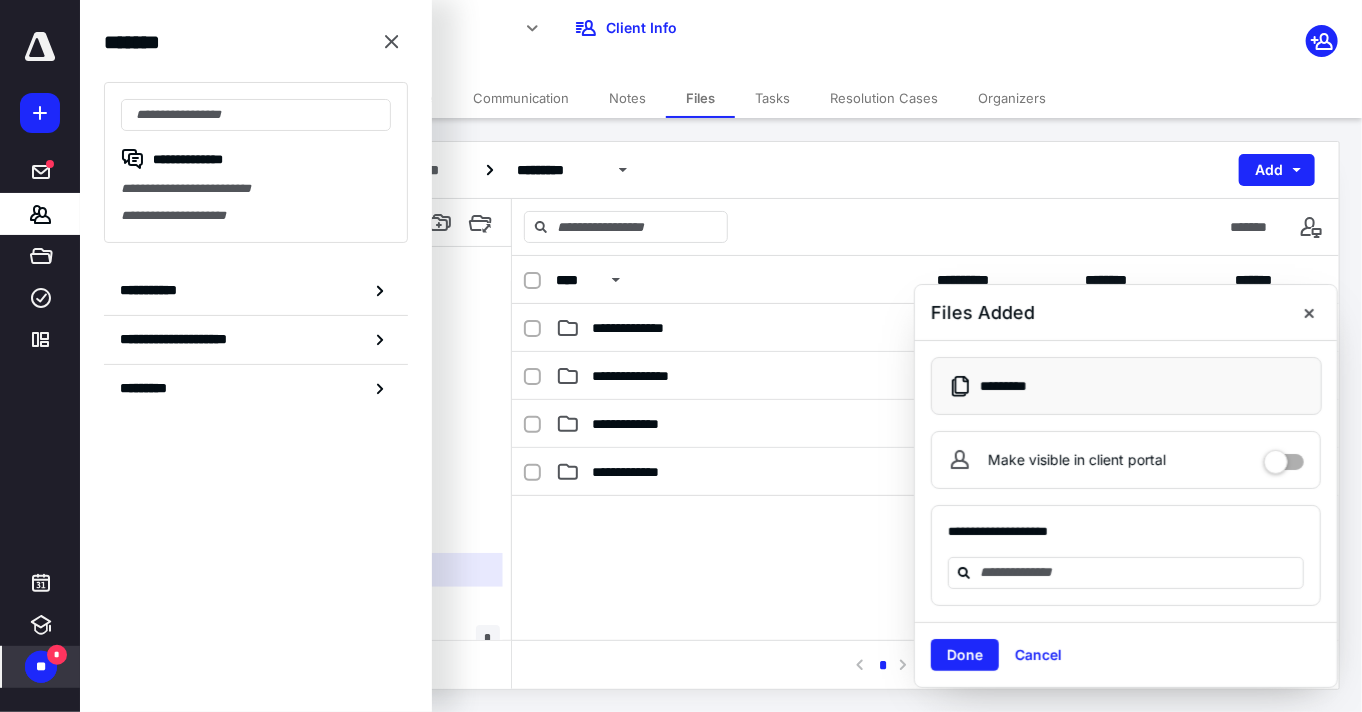 click on "**********" at bounding box center [256, 162] 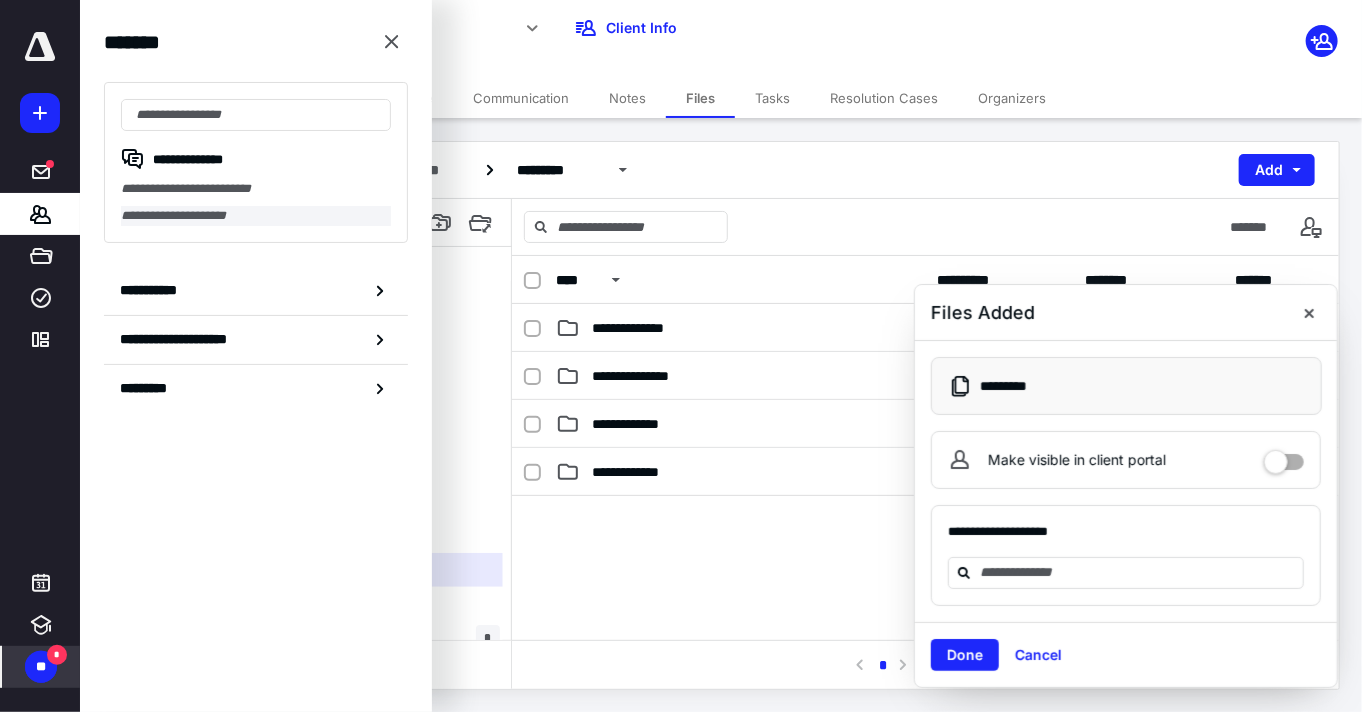 click on "**********" at bounding box center [256, 215] 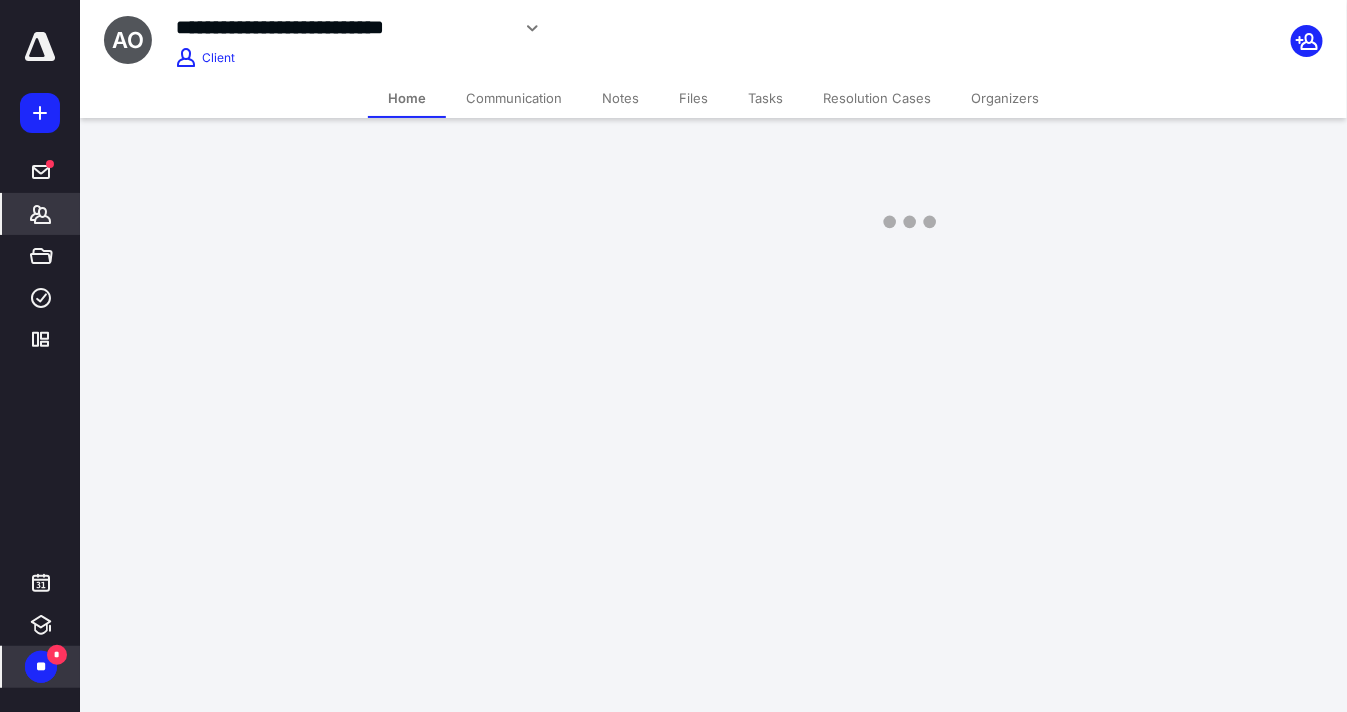click on "Files" at bounding box center [693, 98] 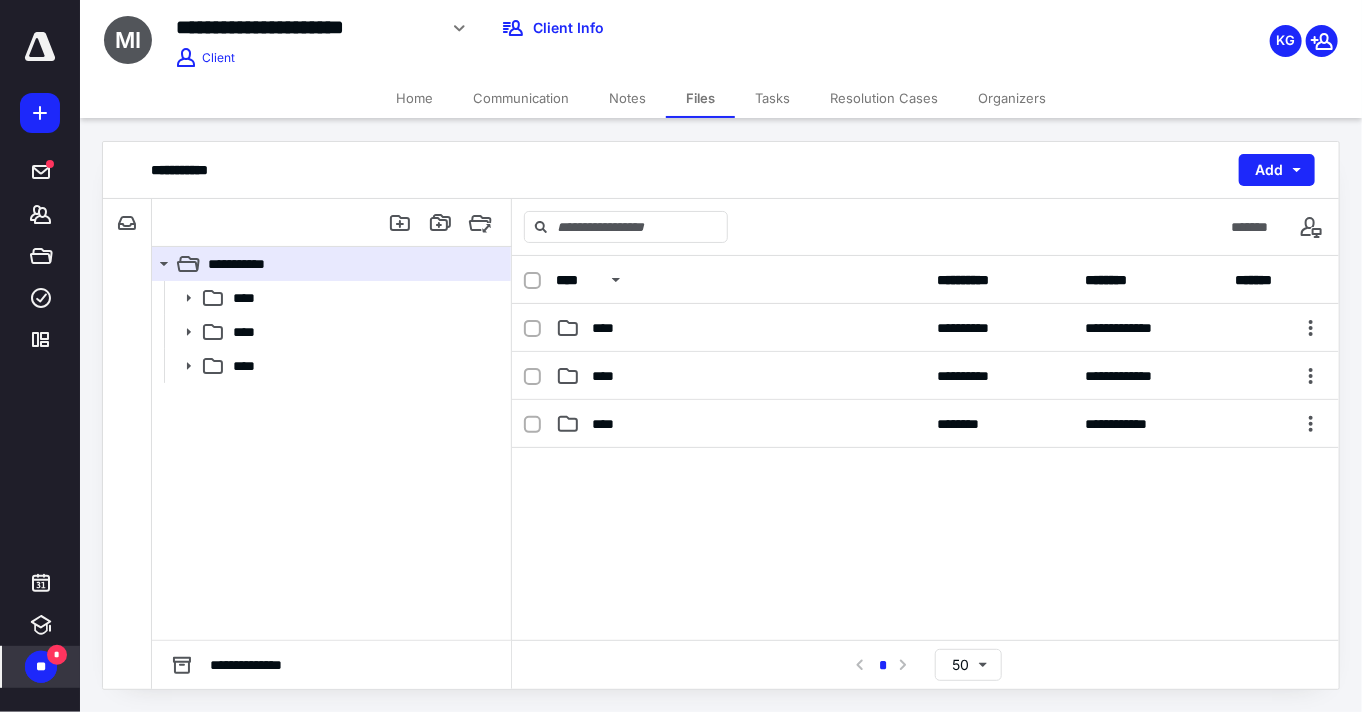 click at bounding box center [925, 598] 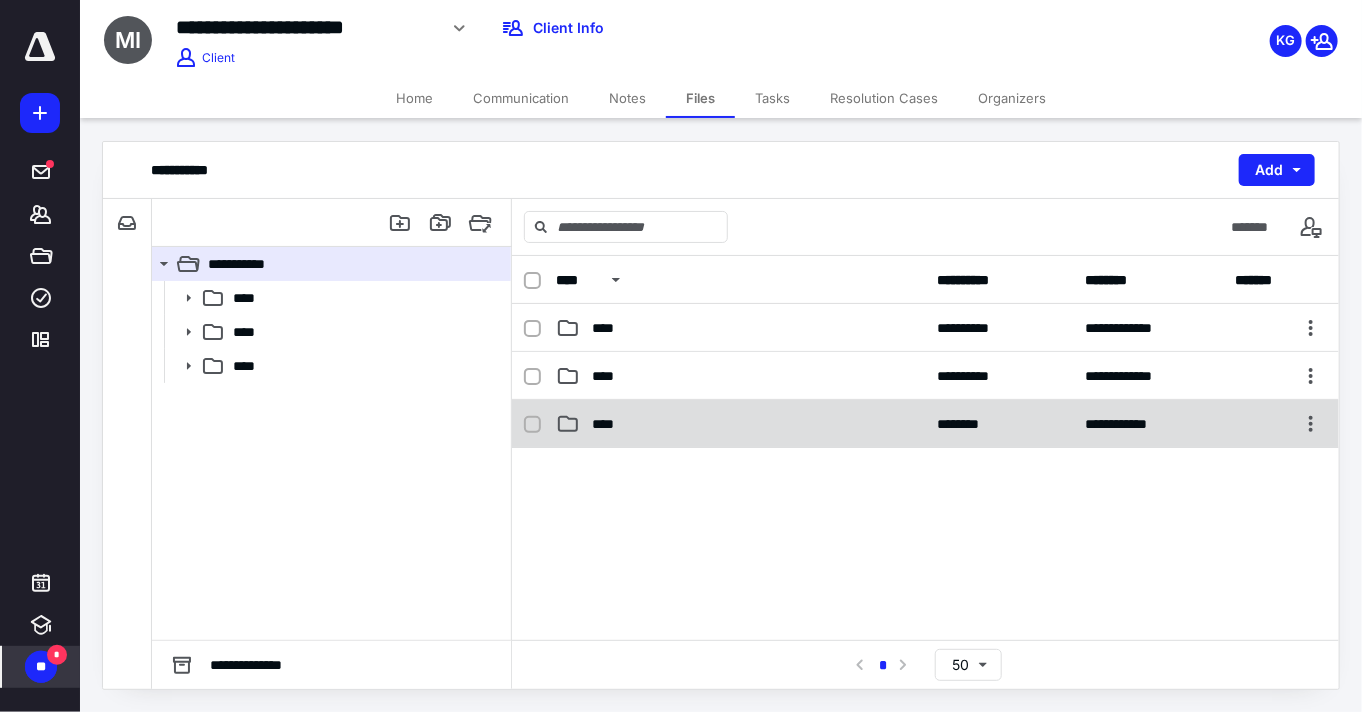 click on "****" at bounding box center [609, 424] 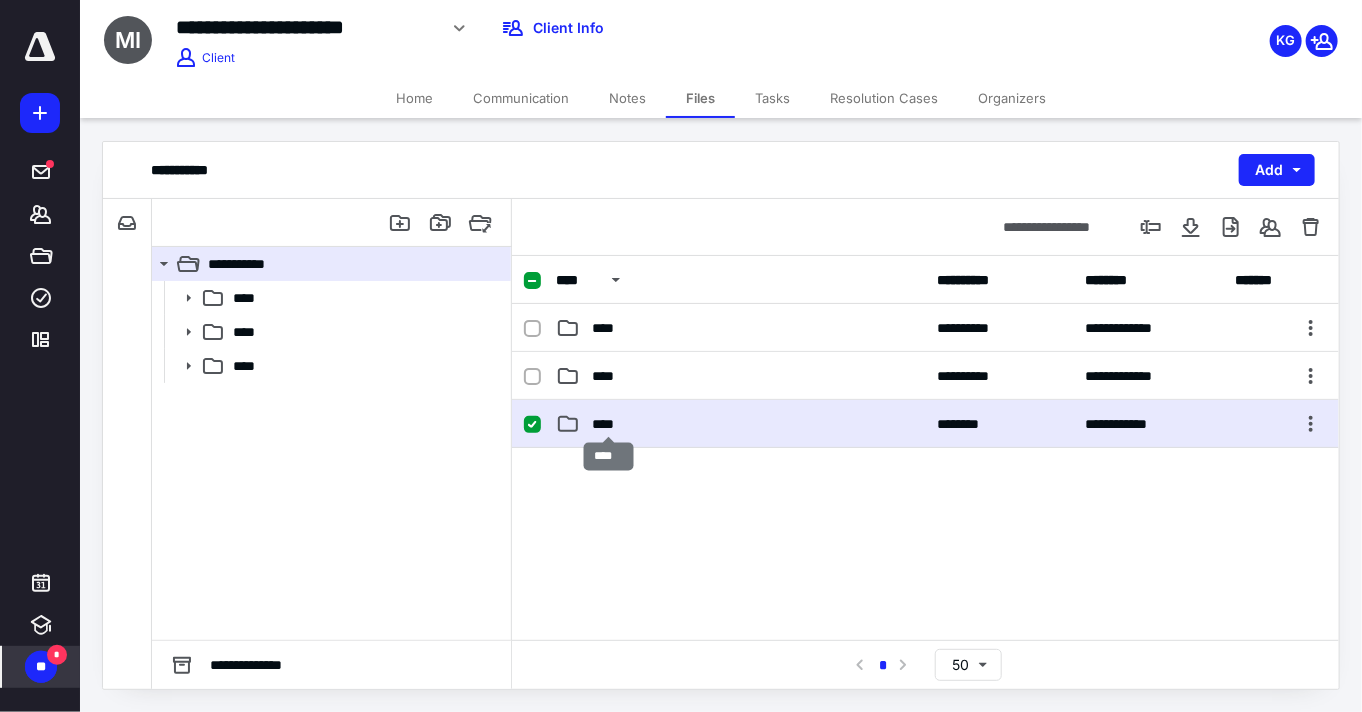 click on "****" at bounding box center [609, 424] 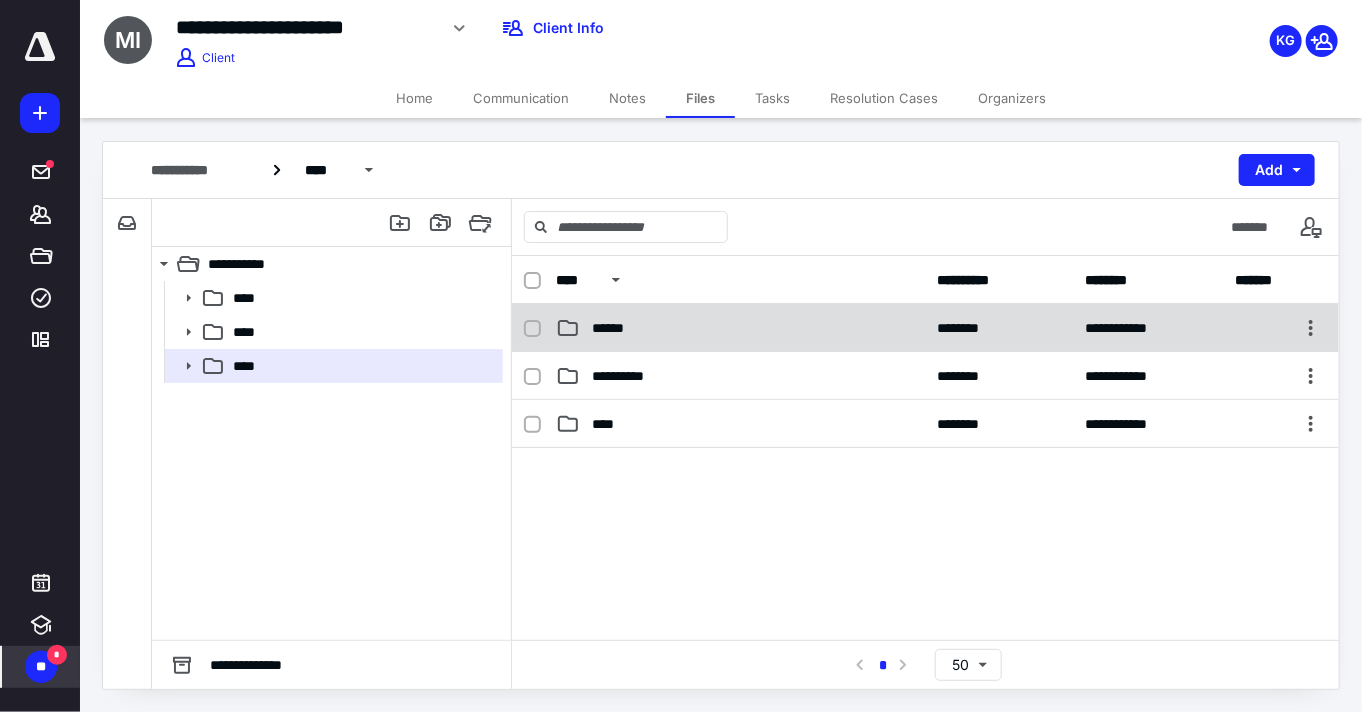 click on "******" at bounding box center [741, 328] 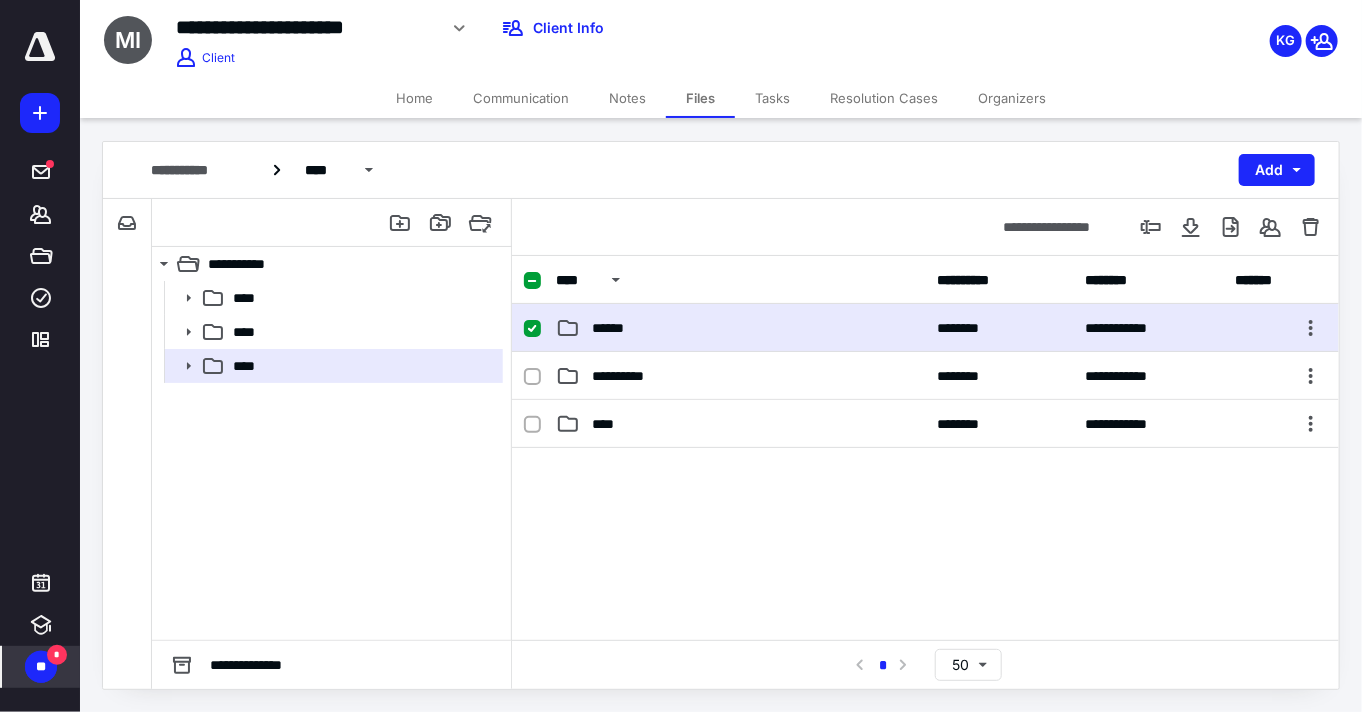 click on "******" at bounding box center (741, 328) 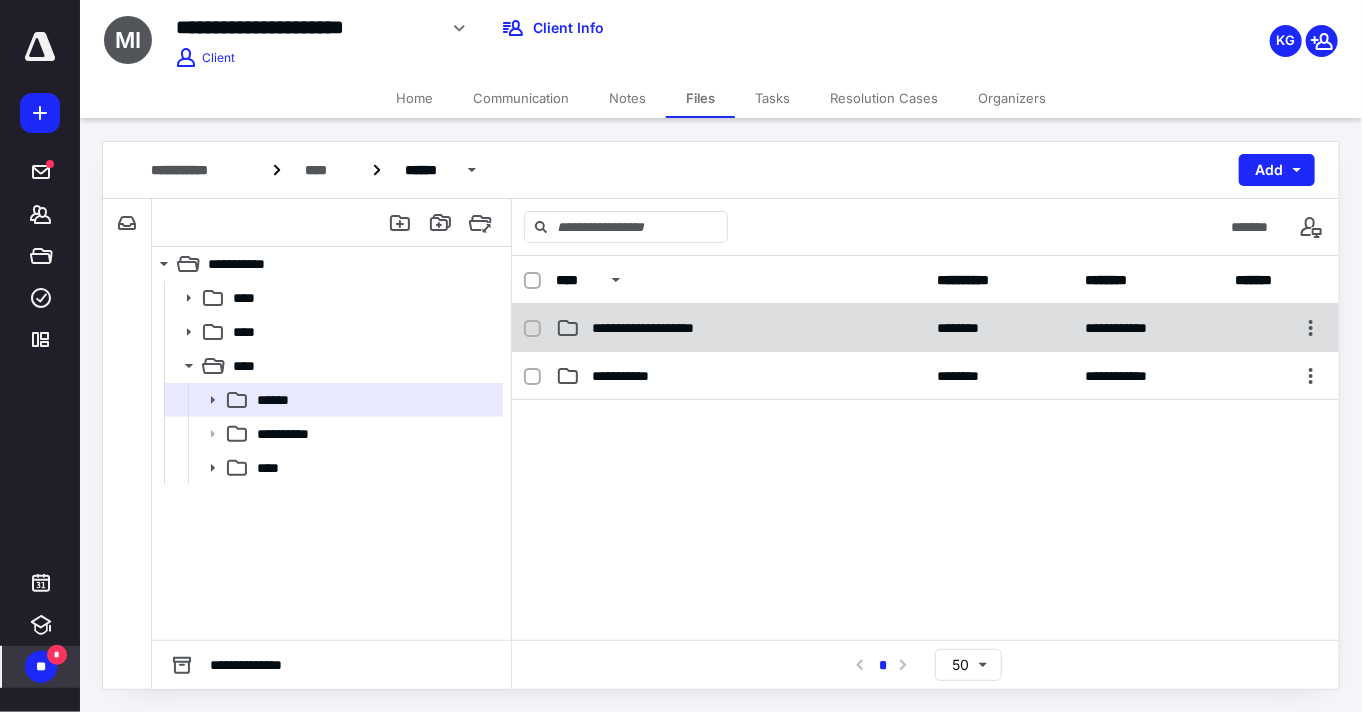click on "**********" at bounding box center [925, 328] 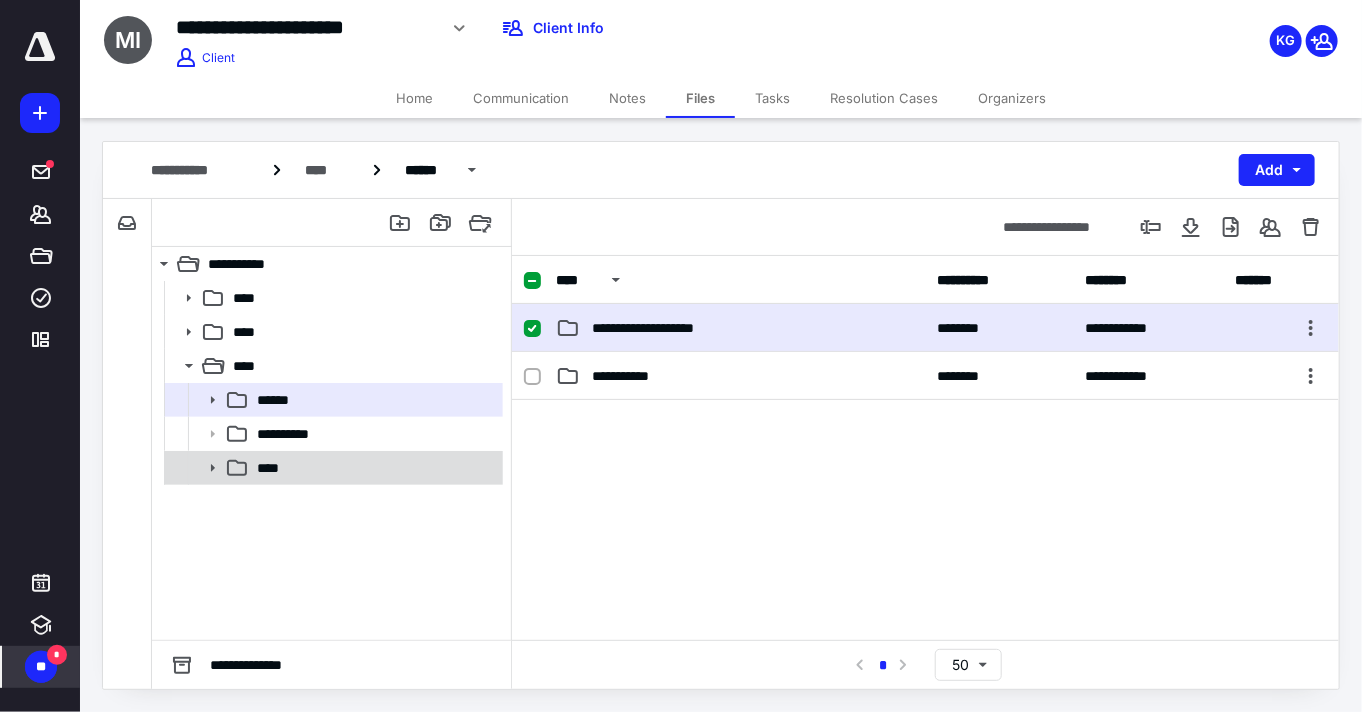 click on "****" at bounding box center (277, 468) 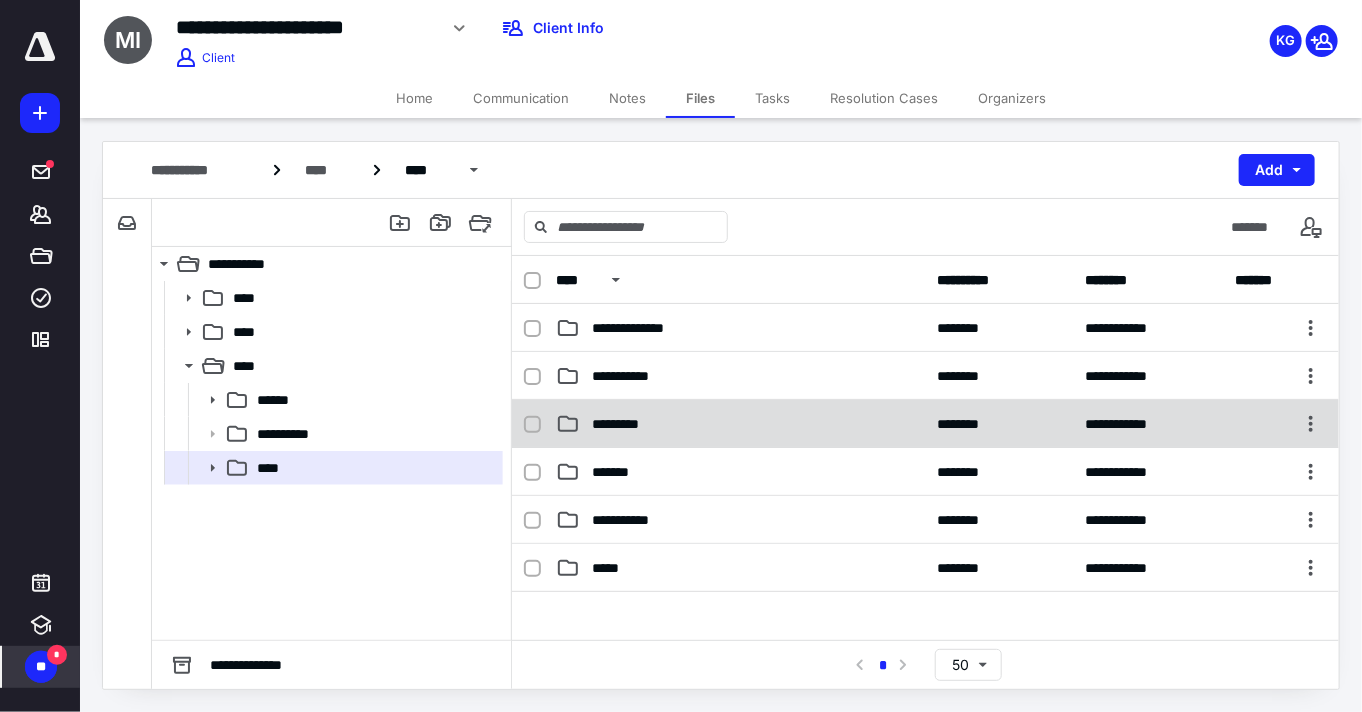 click on "*********" at bounding box center [629, 424] 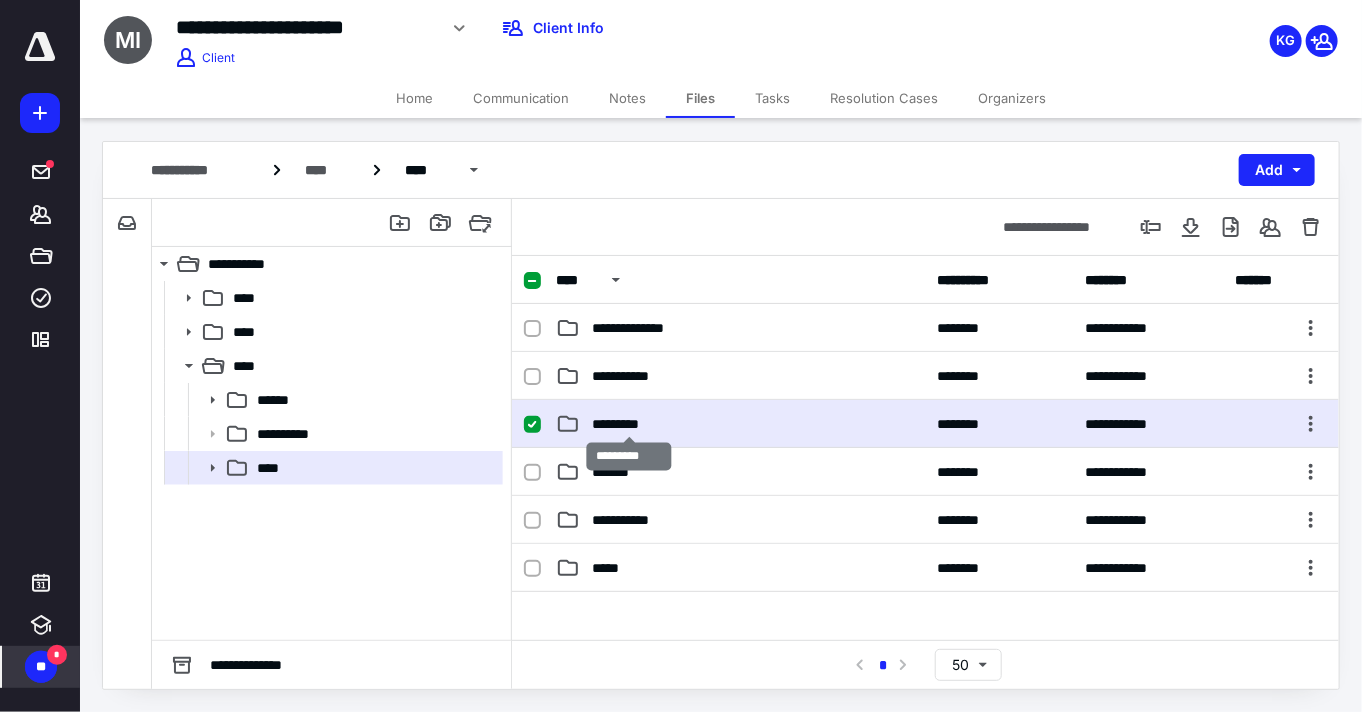 click on "*********" at bounding box center [629, 424] 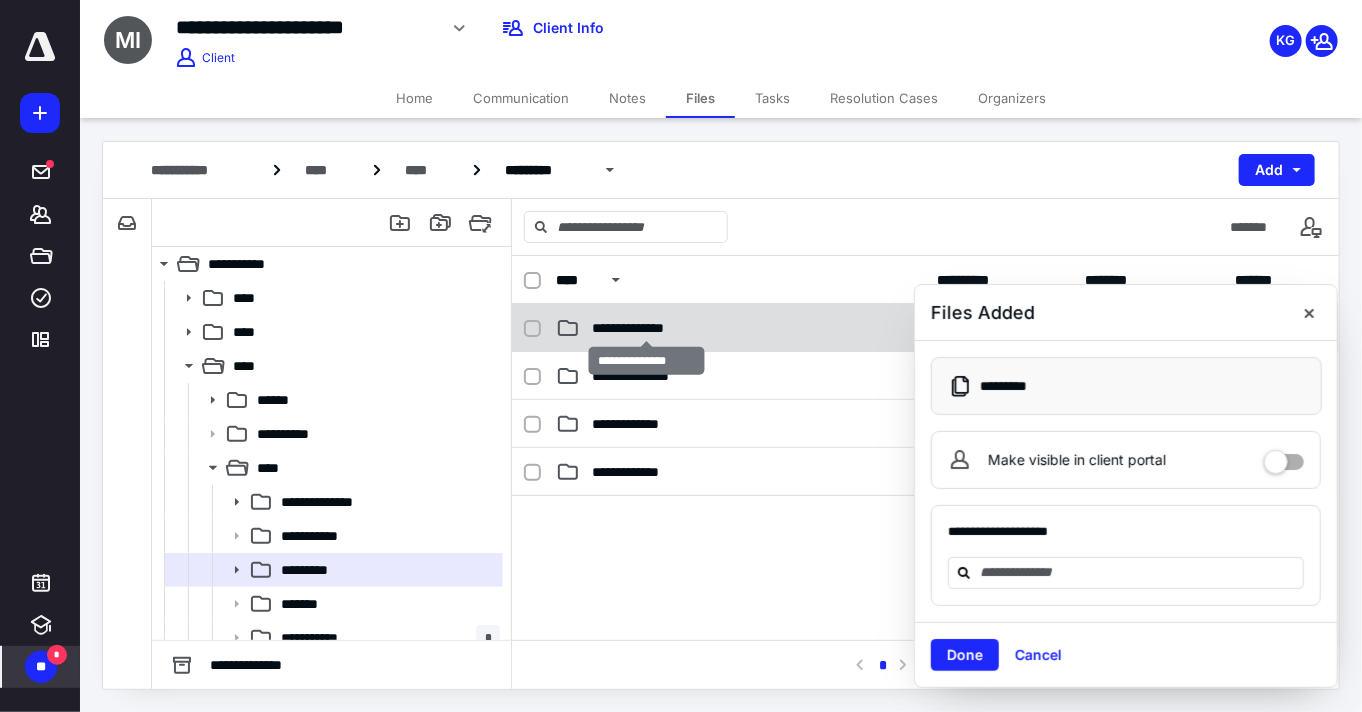 click on "**********" at bounding box center [647, 328] 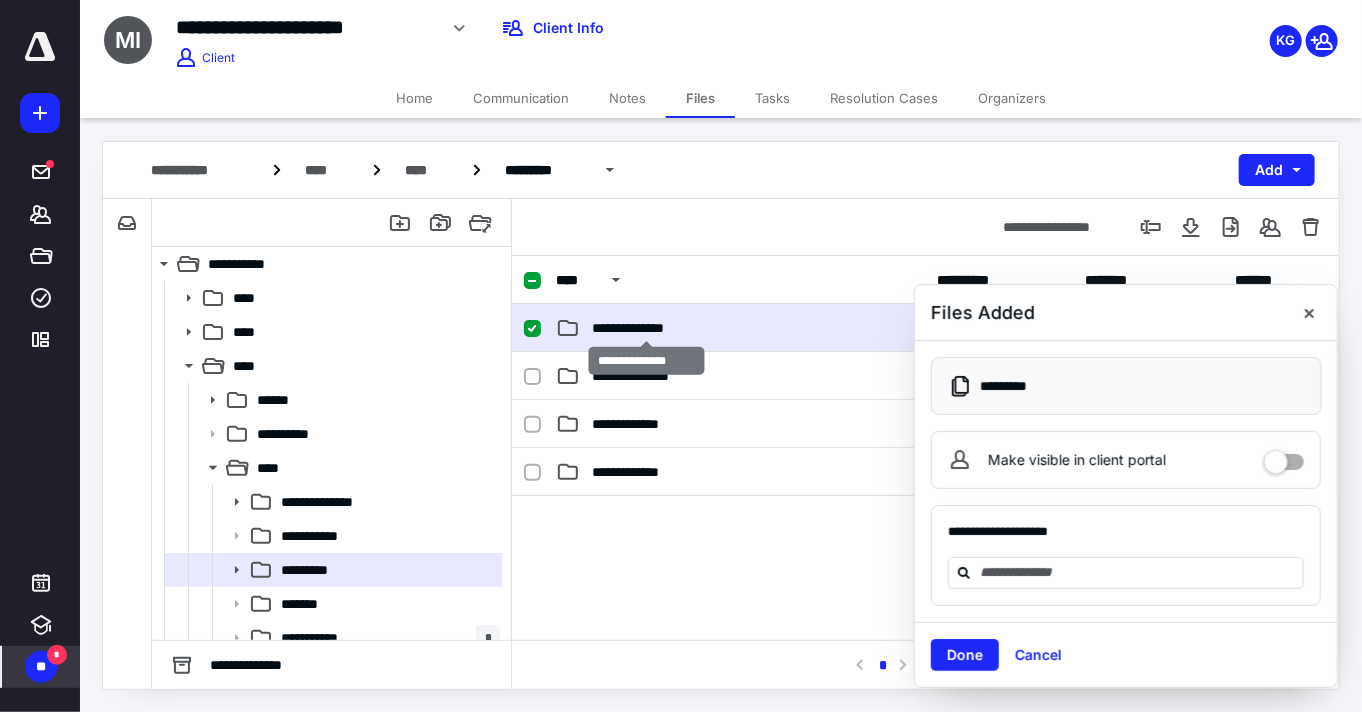 click on "**********" at bounding box center [647, 328] 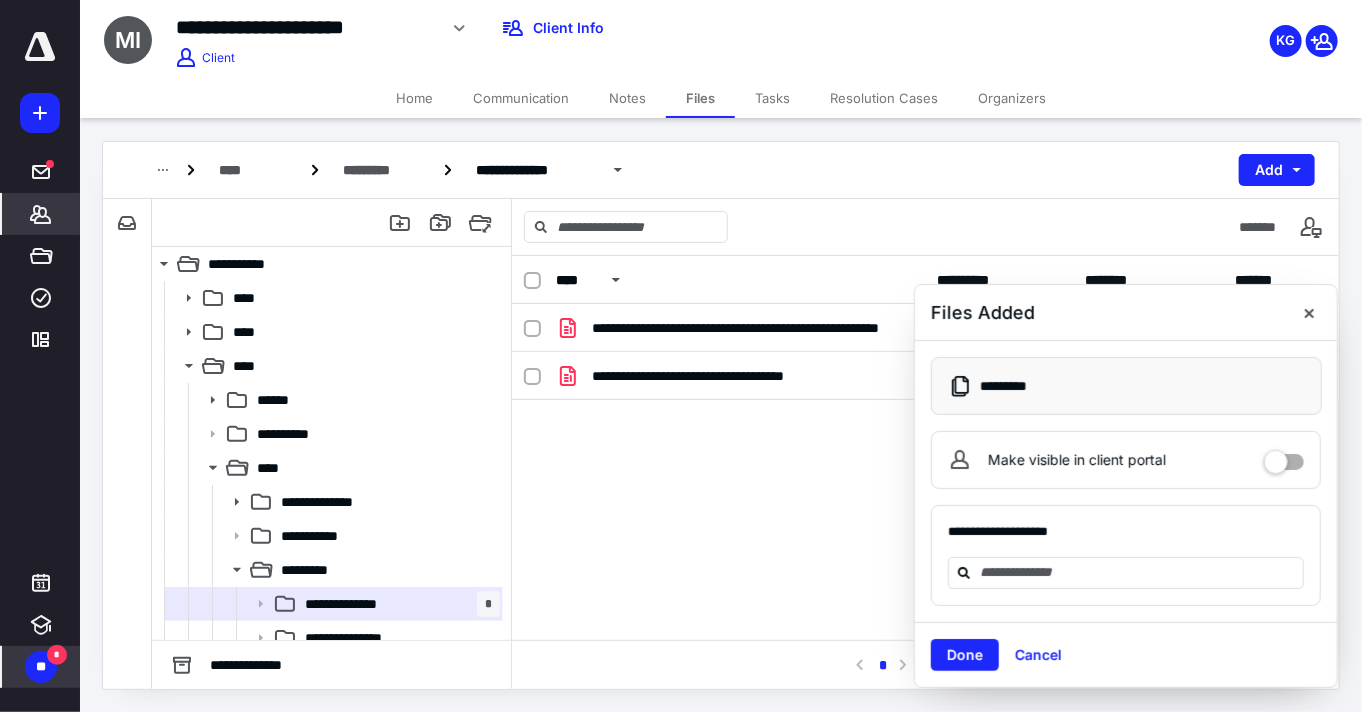 click on "*******" at bounding box center [41, 214] 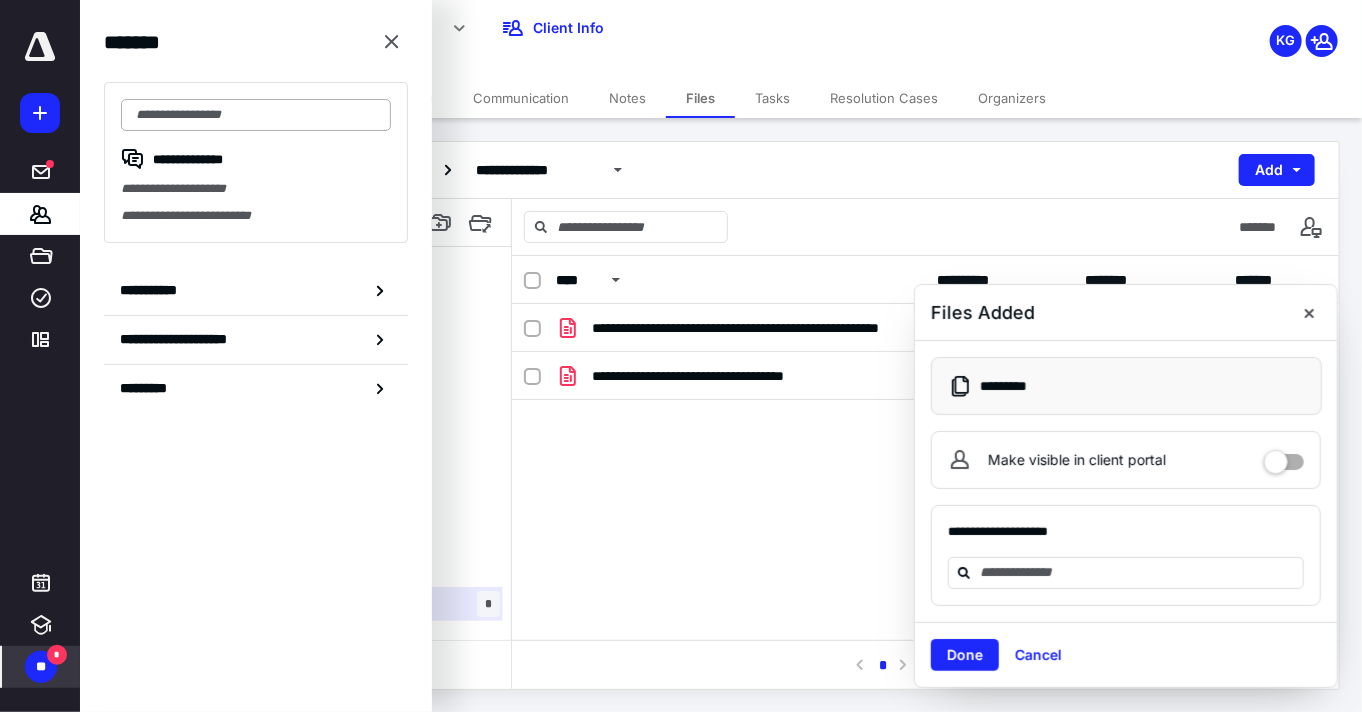 click at bounding box center (256, 115) 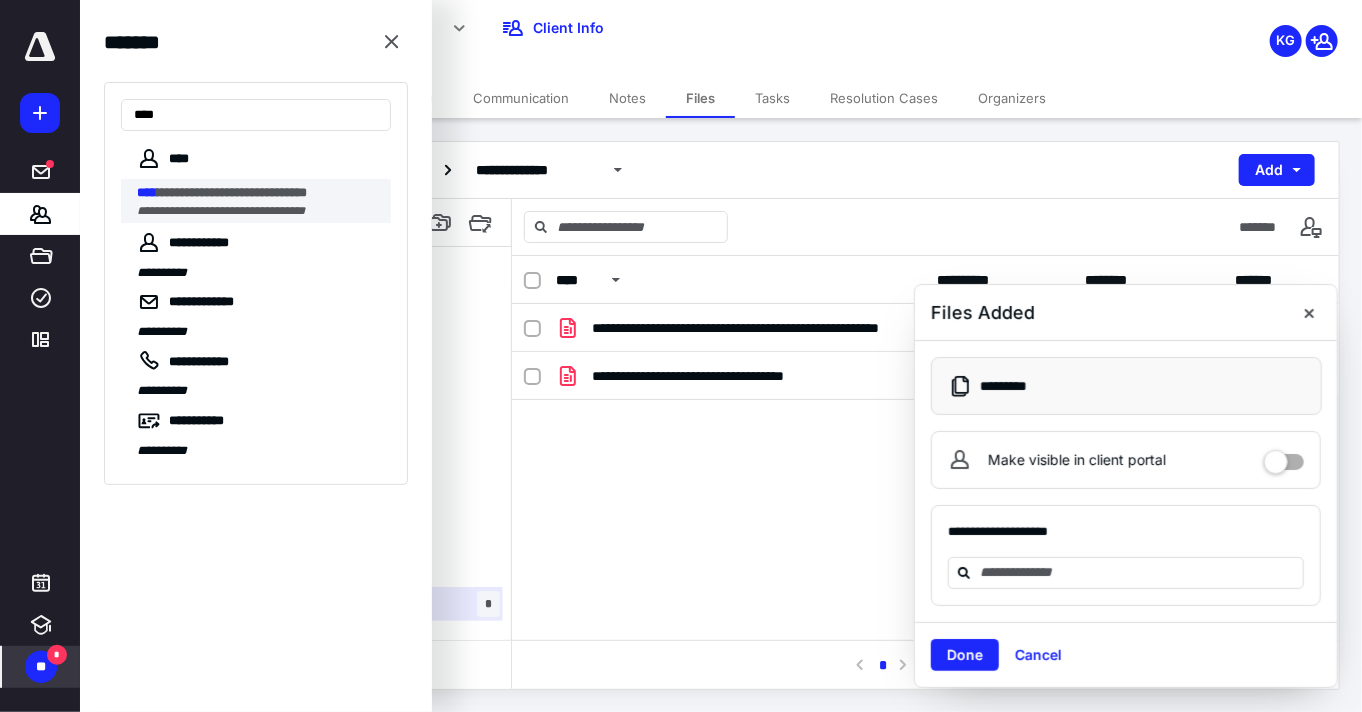 type on "****" 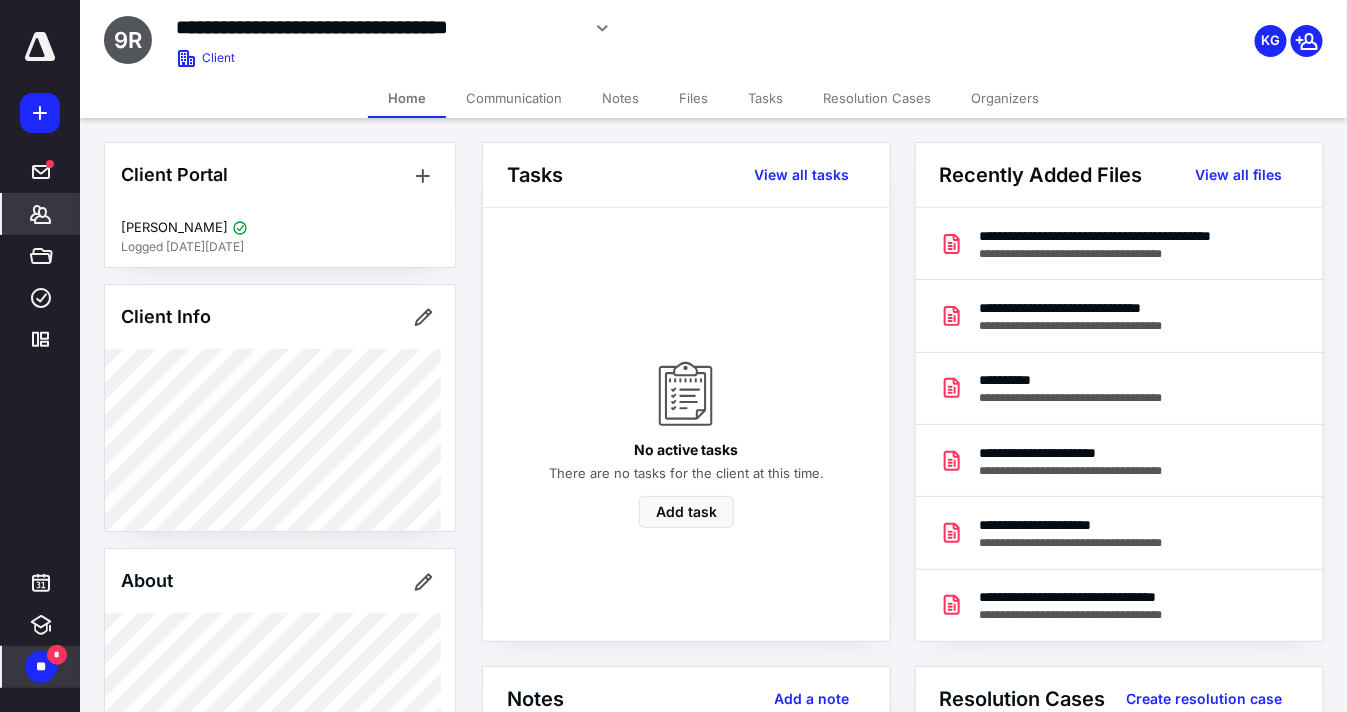 click on "Files" at bounding box center [693, 98] 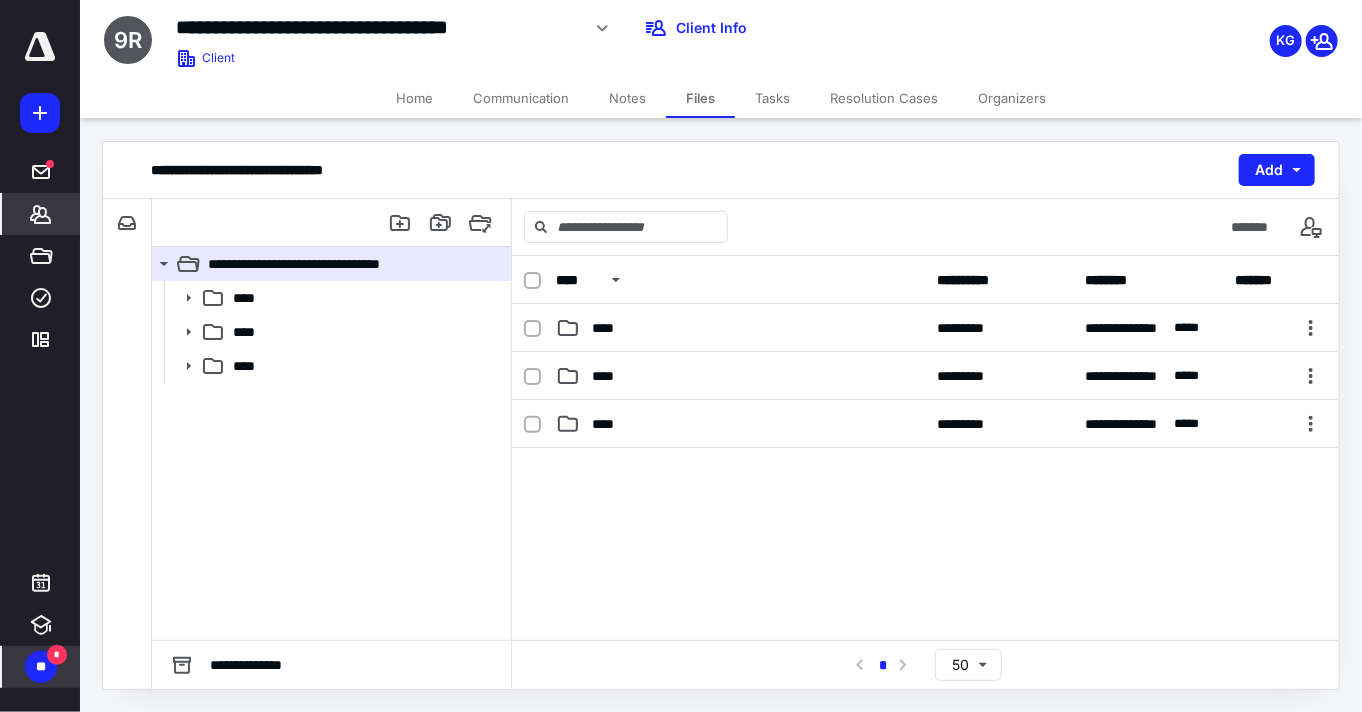 click 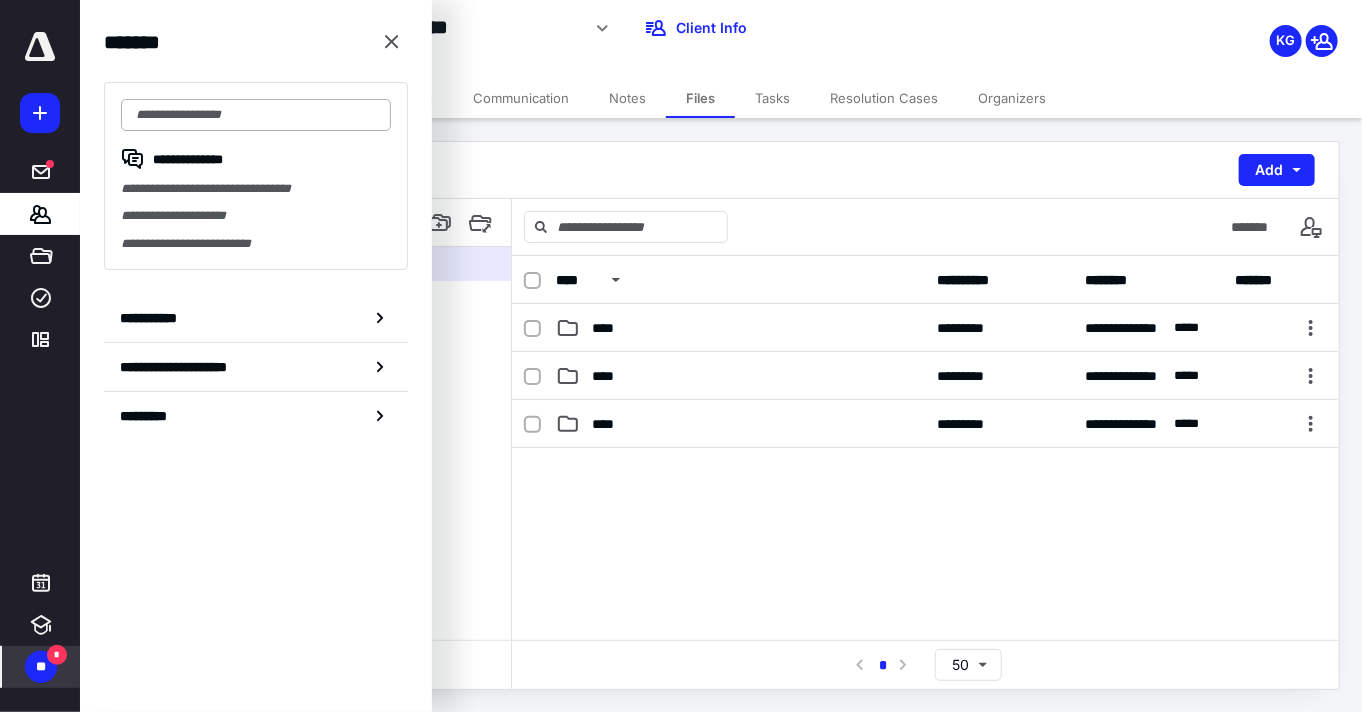click at bounding box center (256, 115) 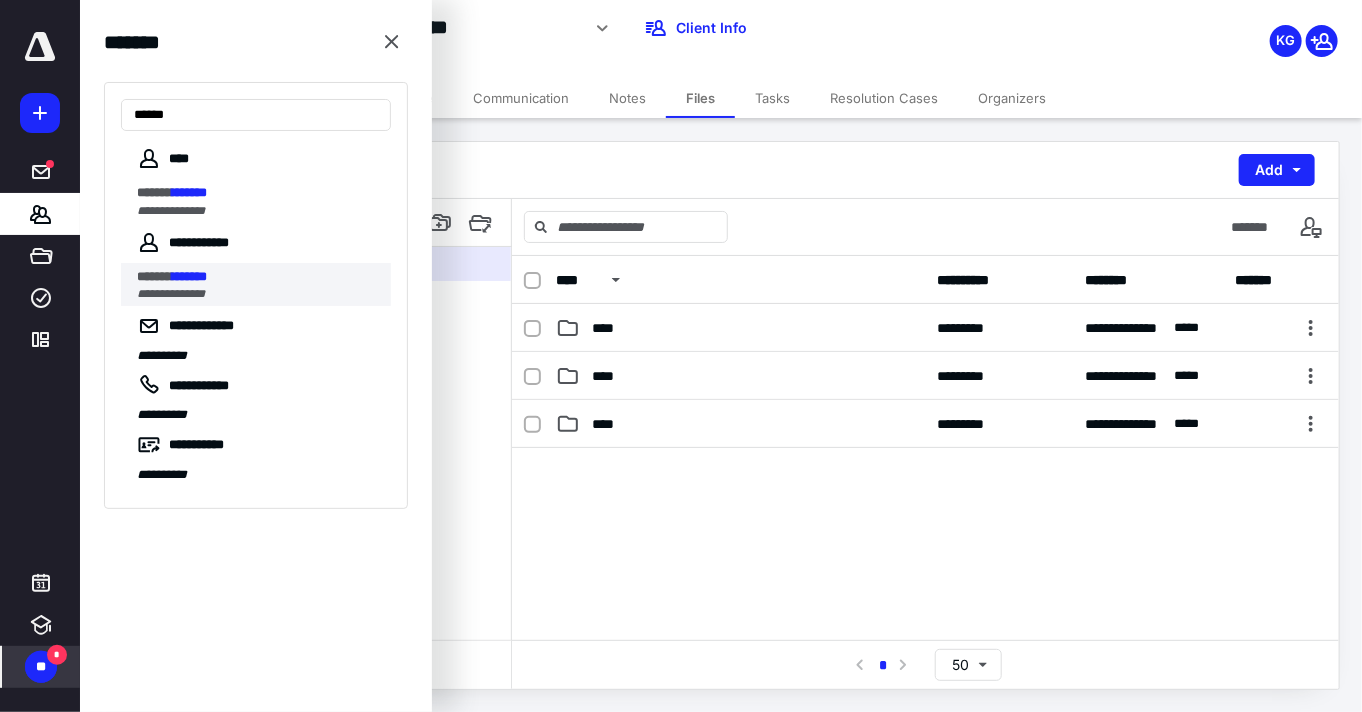 type on "******" 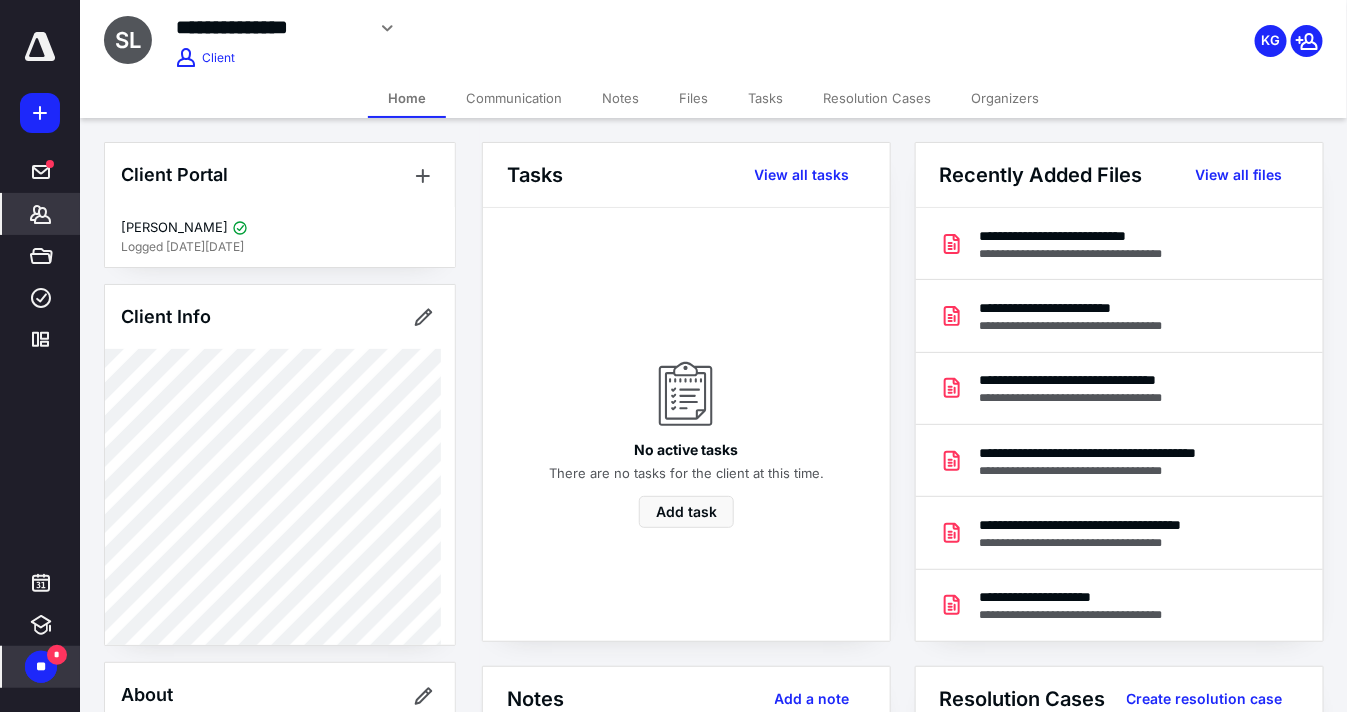 click on "Files" at bounding box center [693, 98] 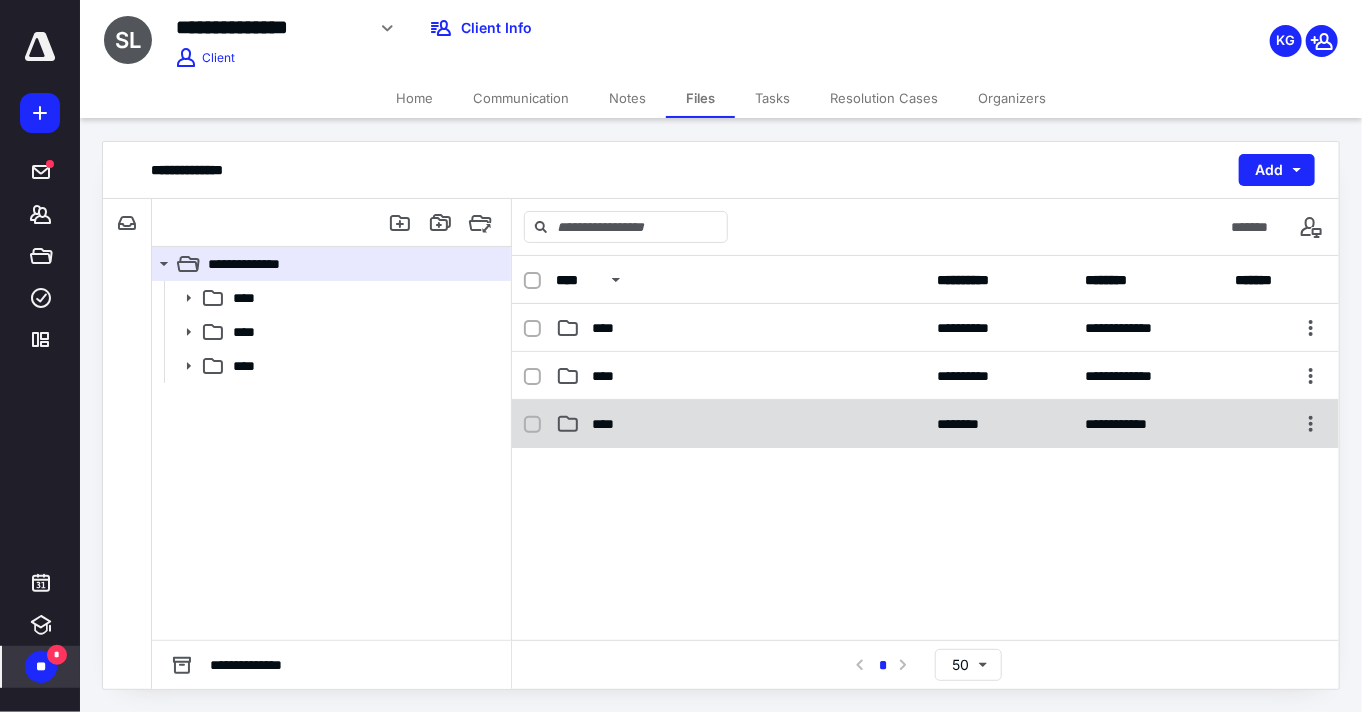 click on "****" at bounding box center [741, 424] 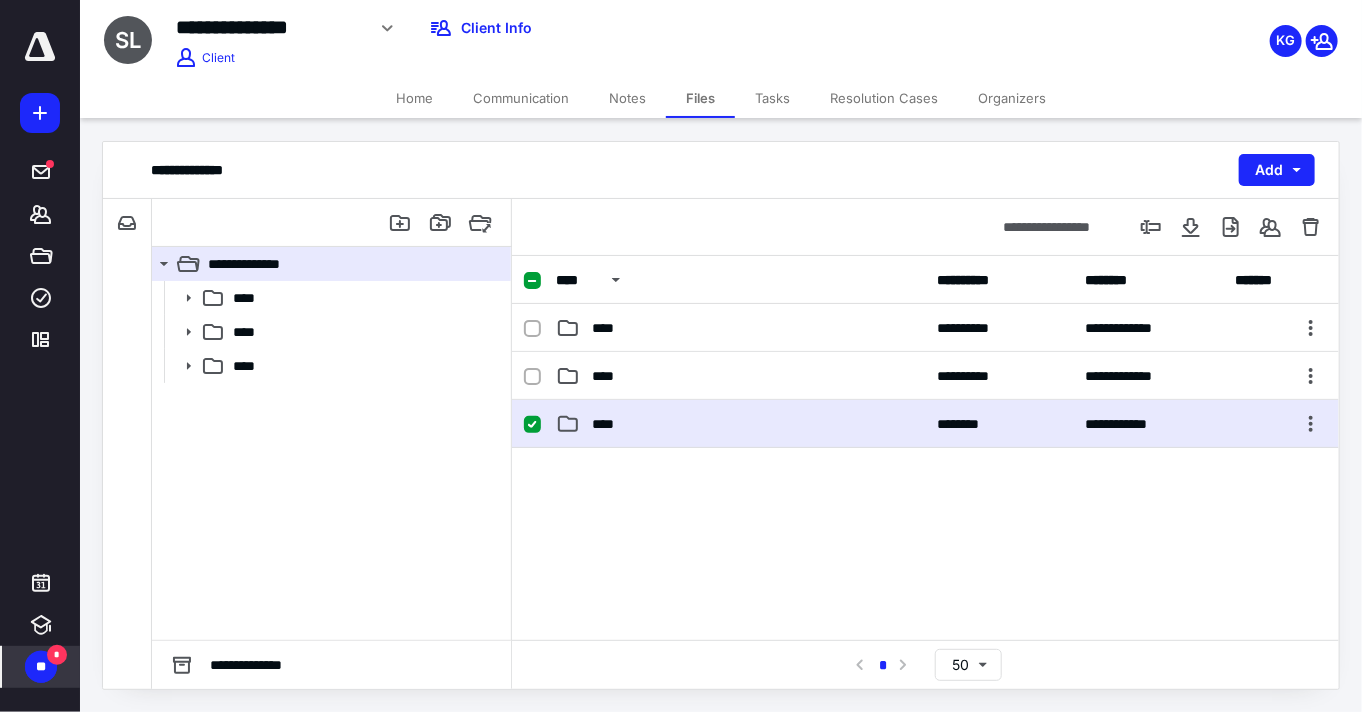 click on "****" at bounding box center [741, 424] 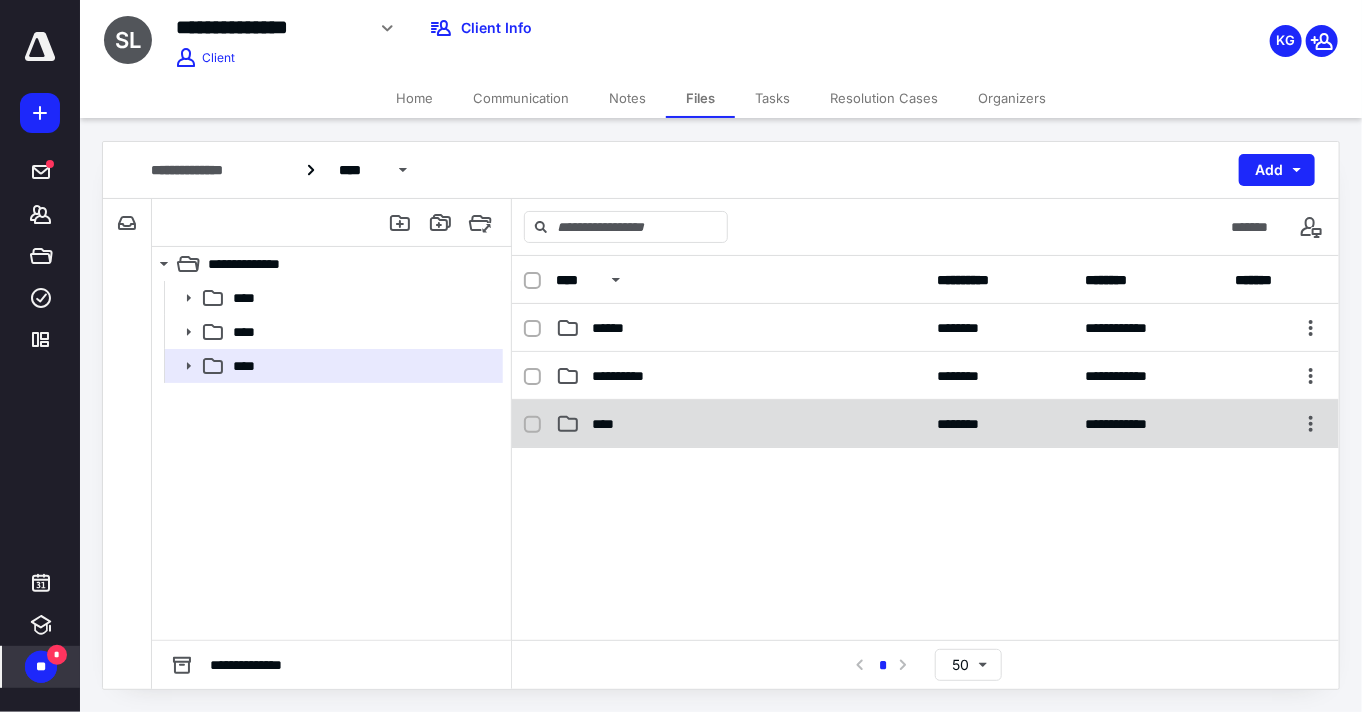 click on "****" at bounding box center [741, 424] 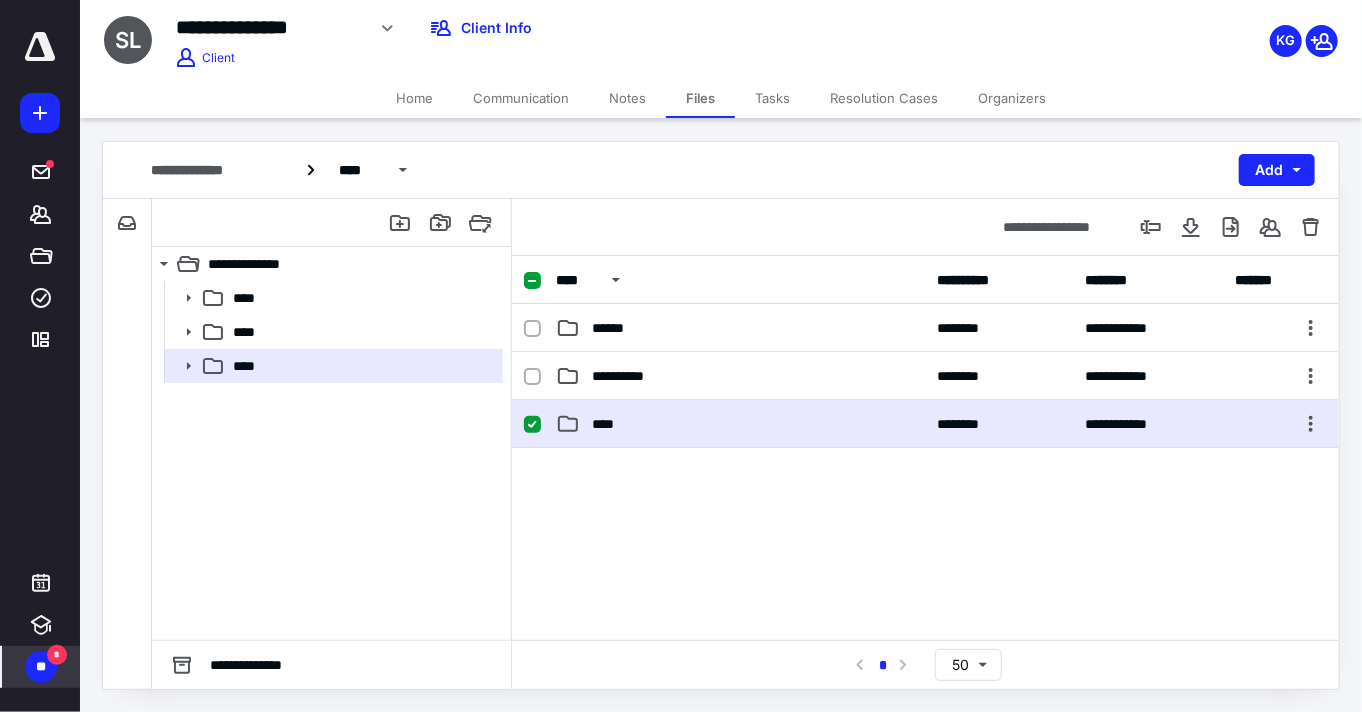 click on "****" at bounding box center [741, 424] 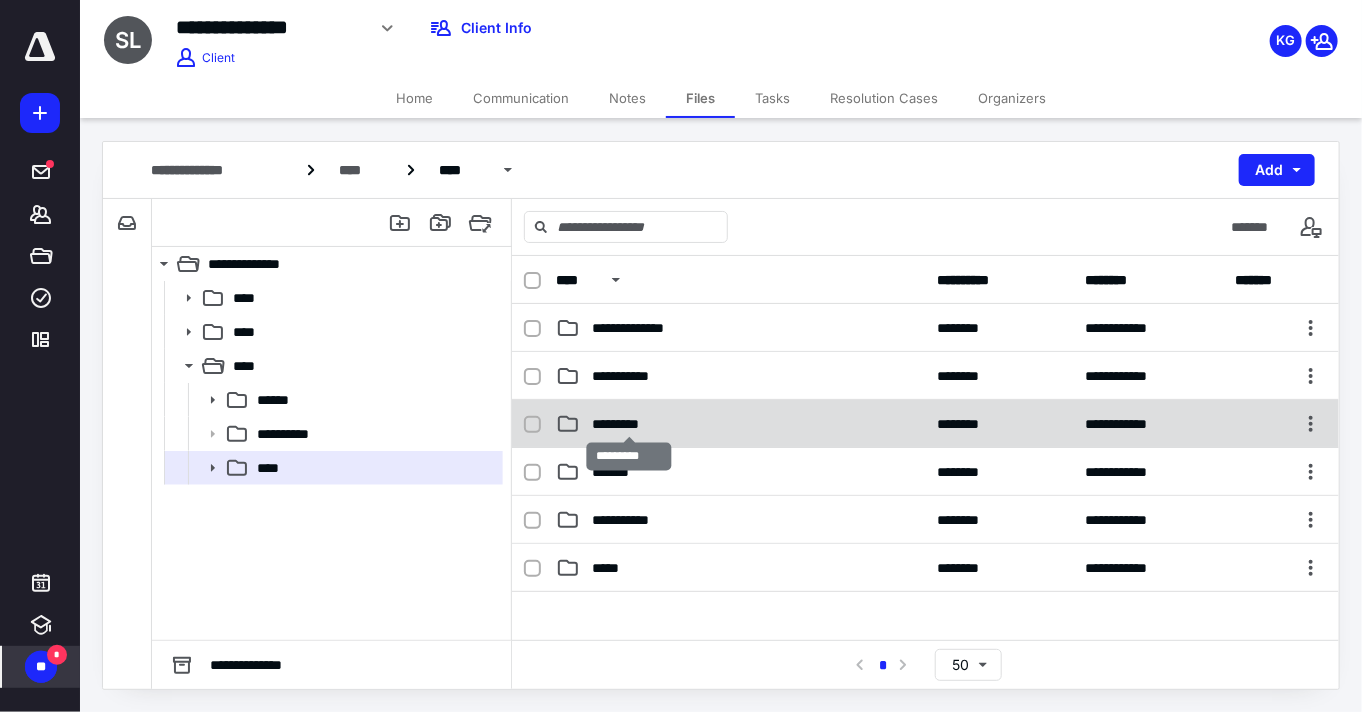 click on "*********" at bounding box center [629, 424] 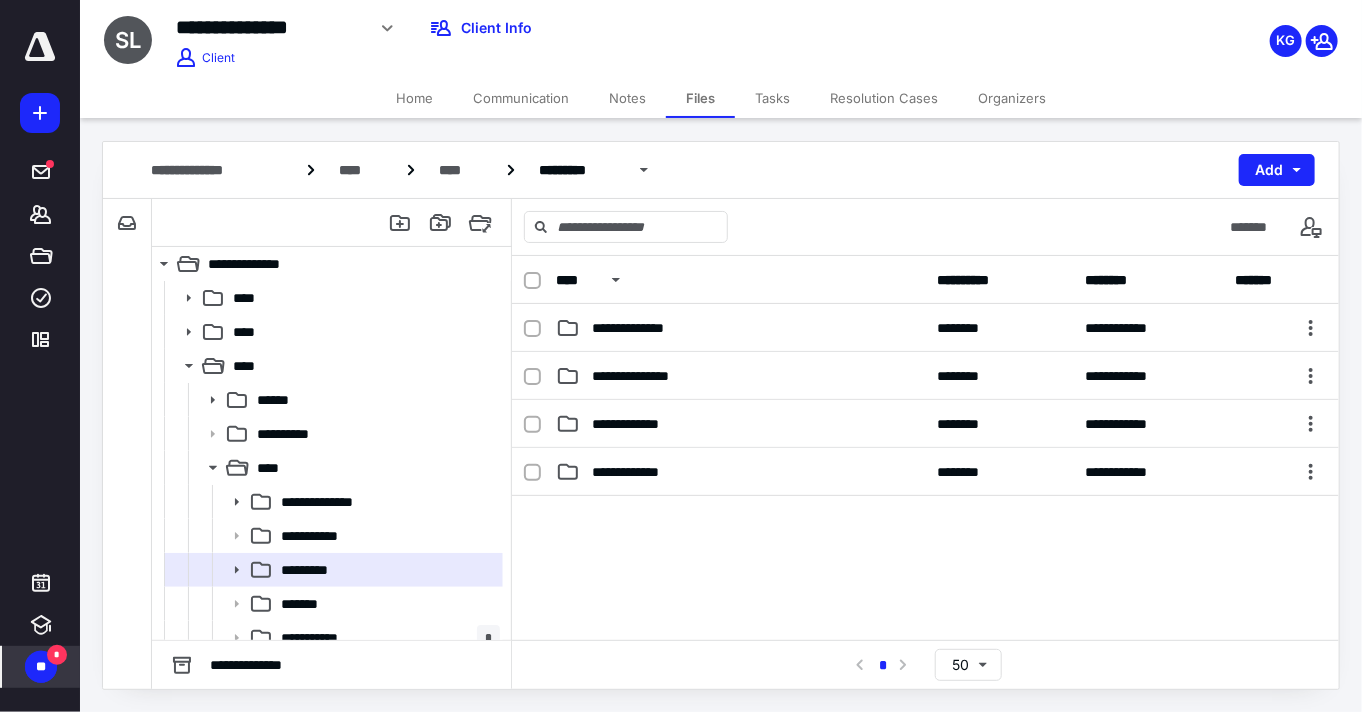 click on "**********" at bounding box center [643, 472] 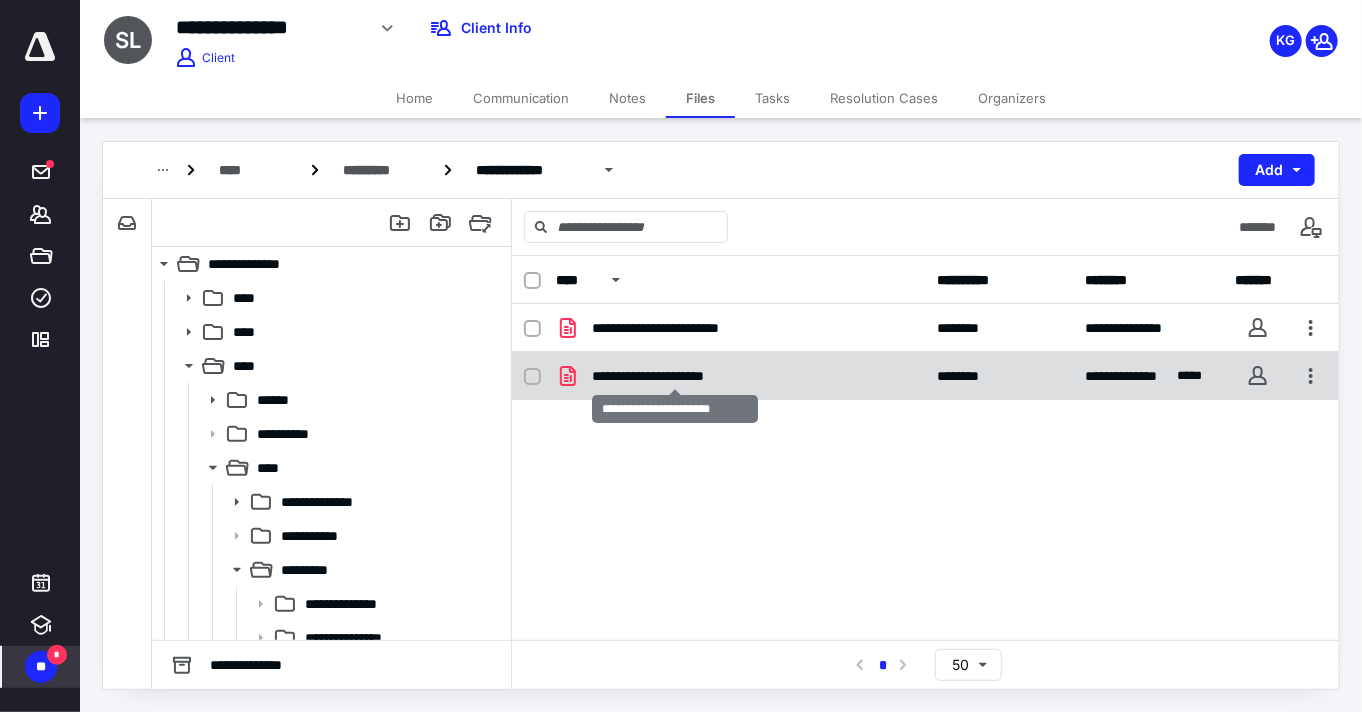 click on "**********" at bounding box center (676, 376) 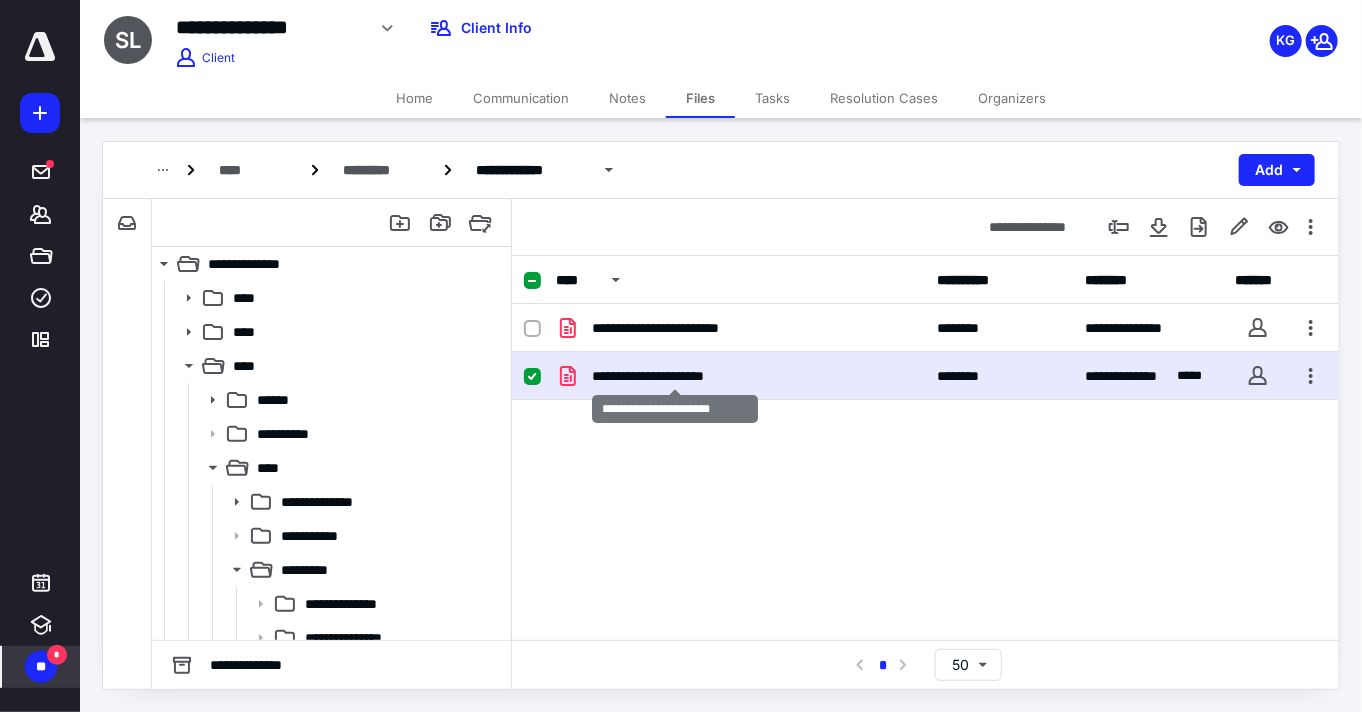 click on "**********" at bounding box center [676, 376] 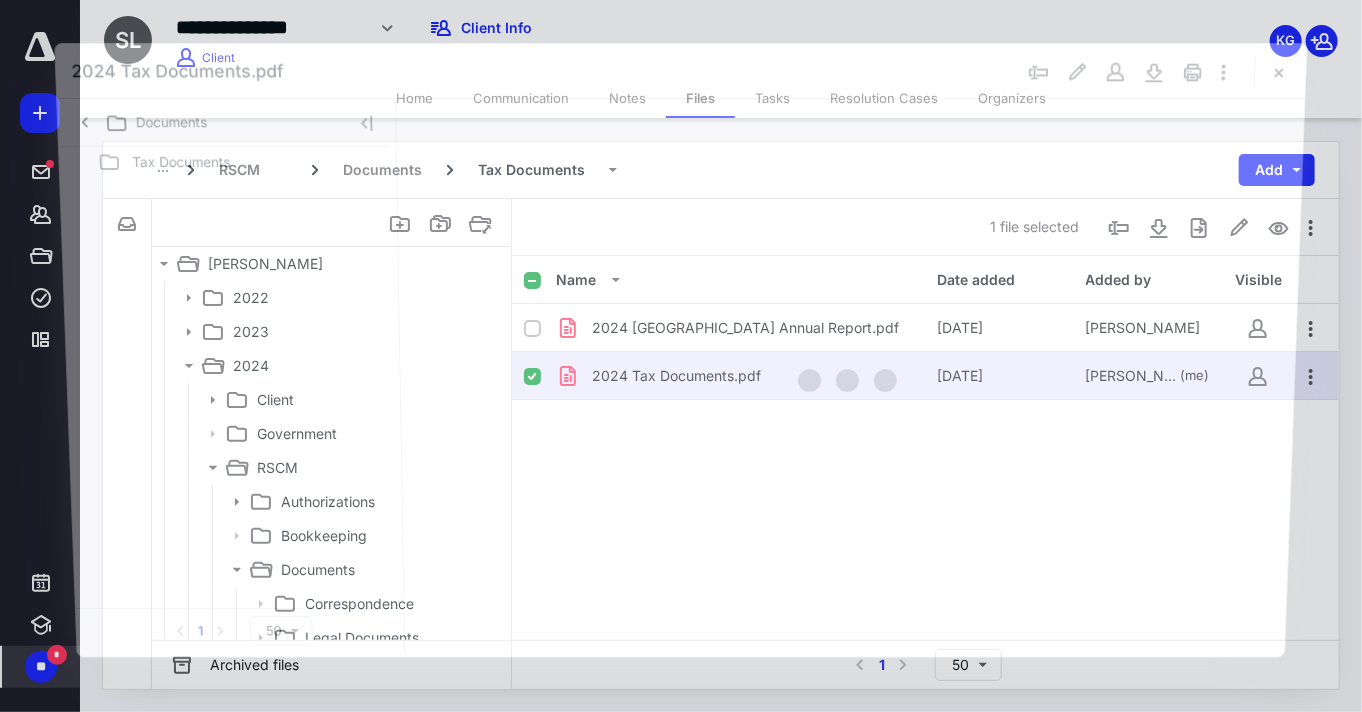 scroll, scrollTop: 0, scrollLeft: 0, axis: both 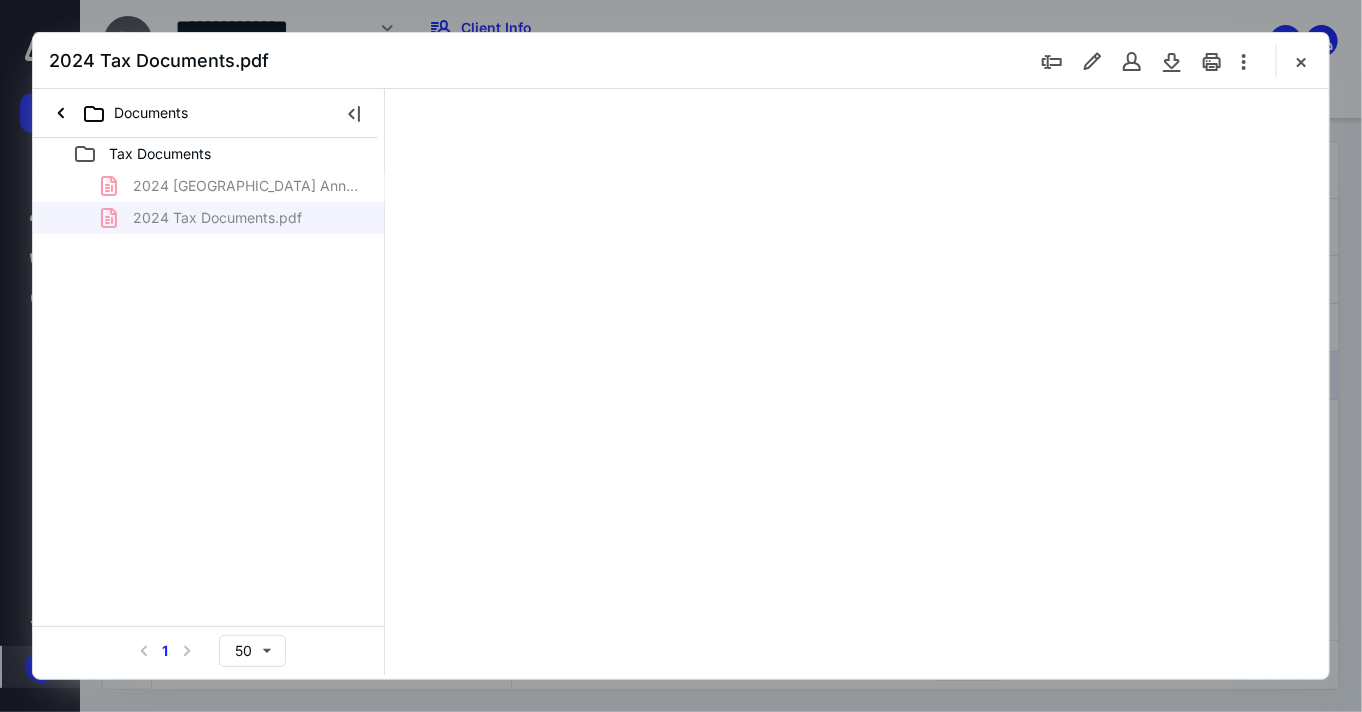 type on "65" 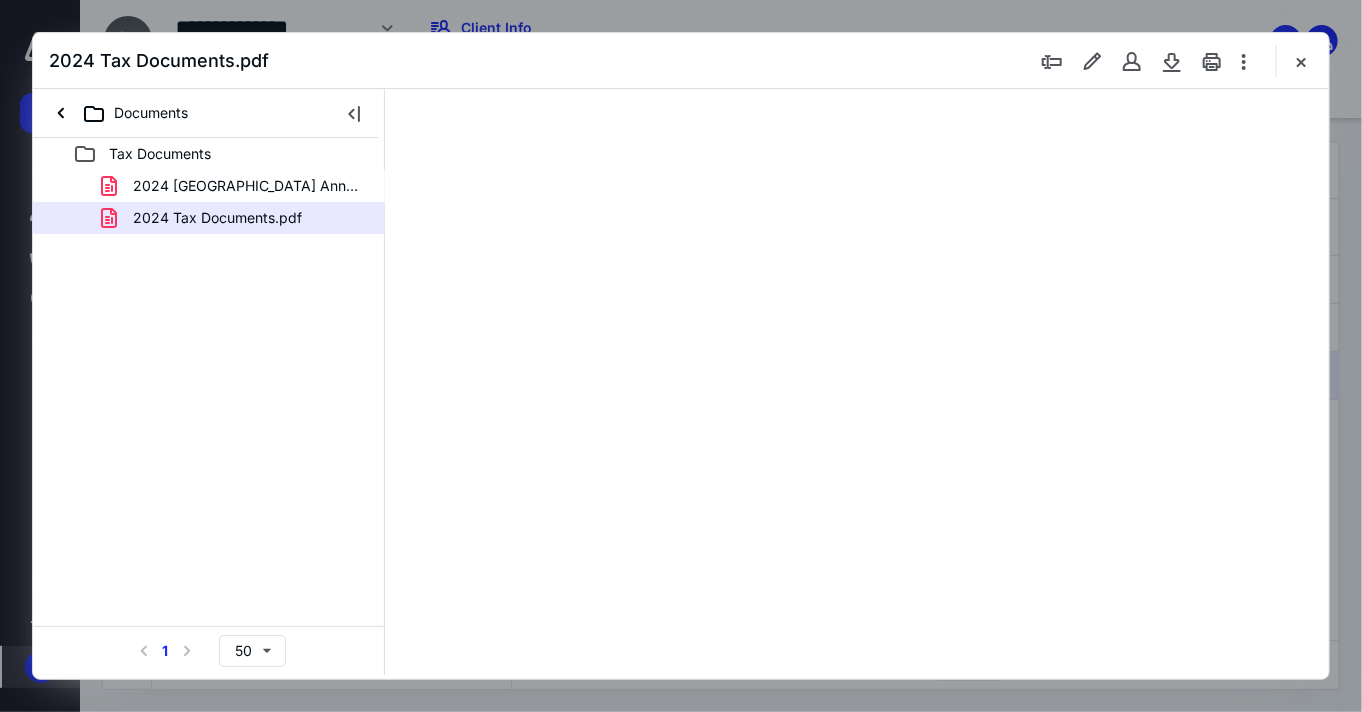 scroll, scrollTop: 78, scrollLeft: 0, axis: vertical 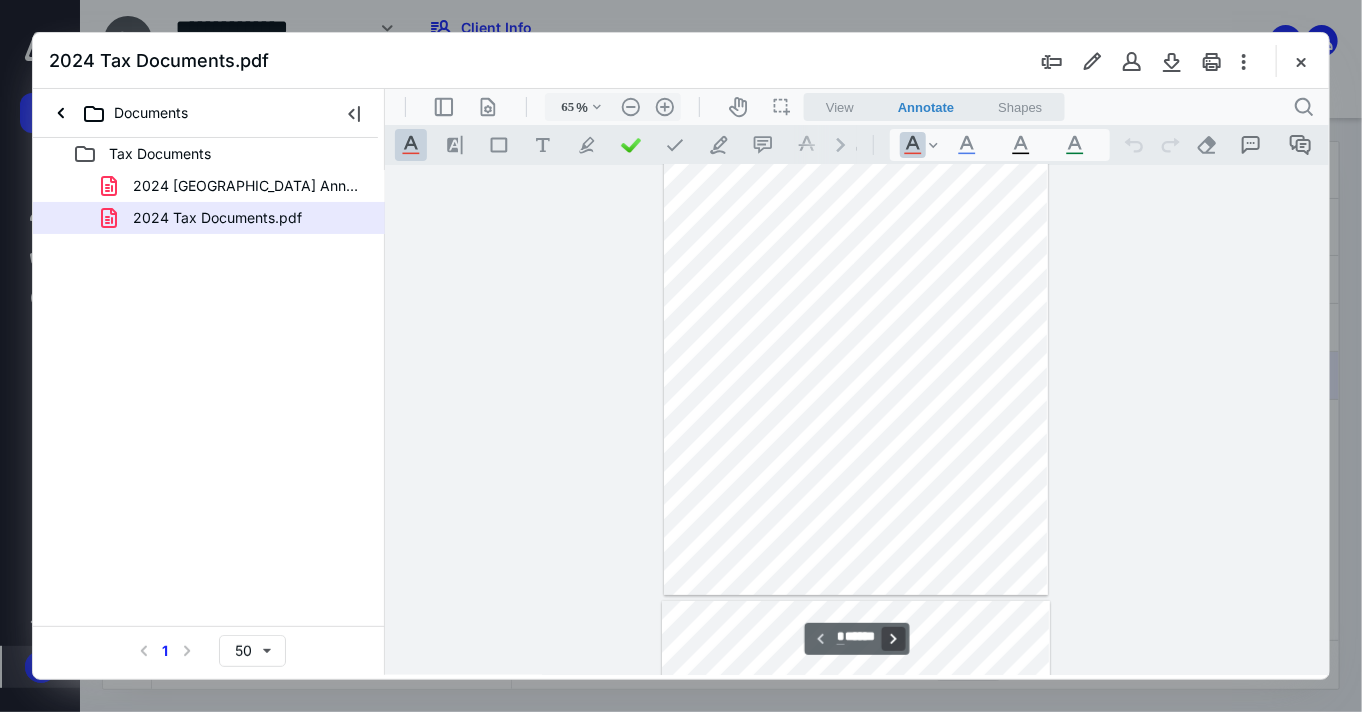click on "**********" at bounding box center (892, 638) 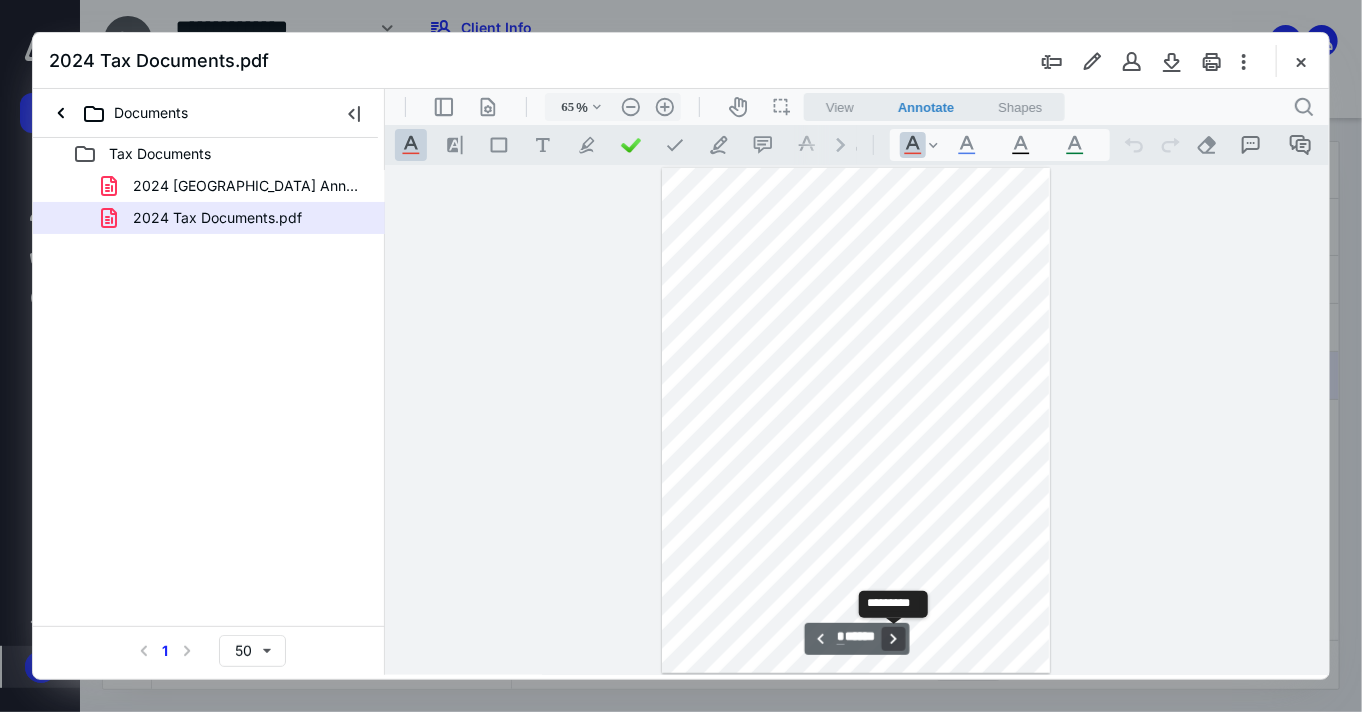 click on "**********" at bounding box center [892, 638] 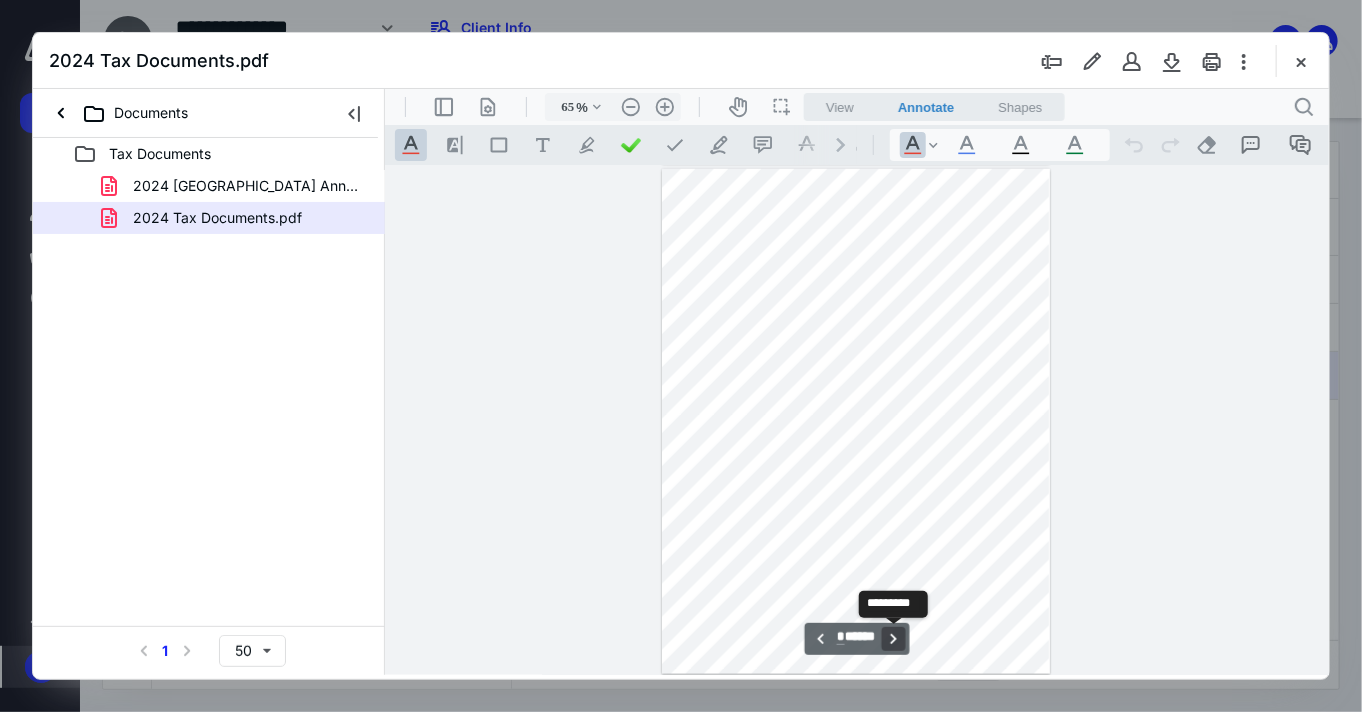 click on "**********" at bounding box center [892, 638] 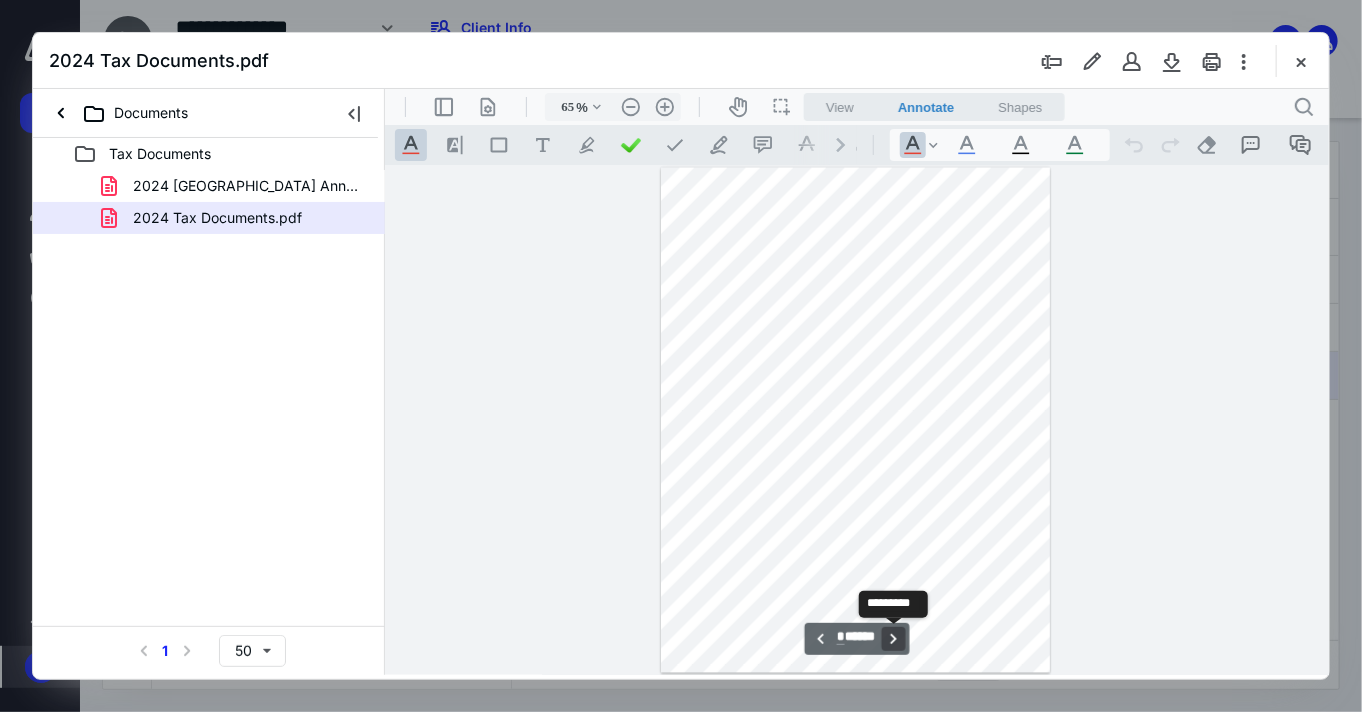 click on "**********" at bounding box center (892, 638) 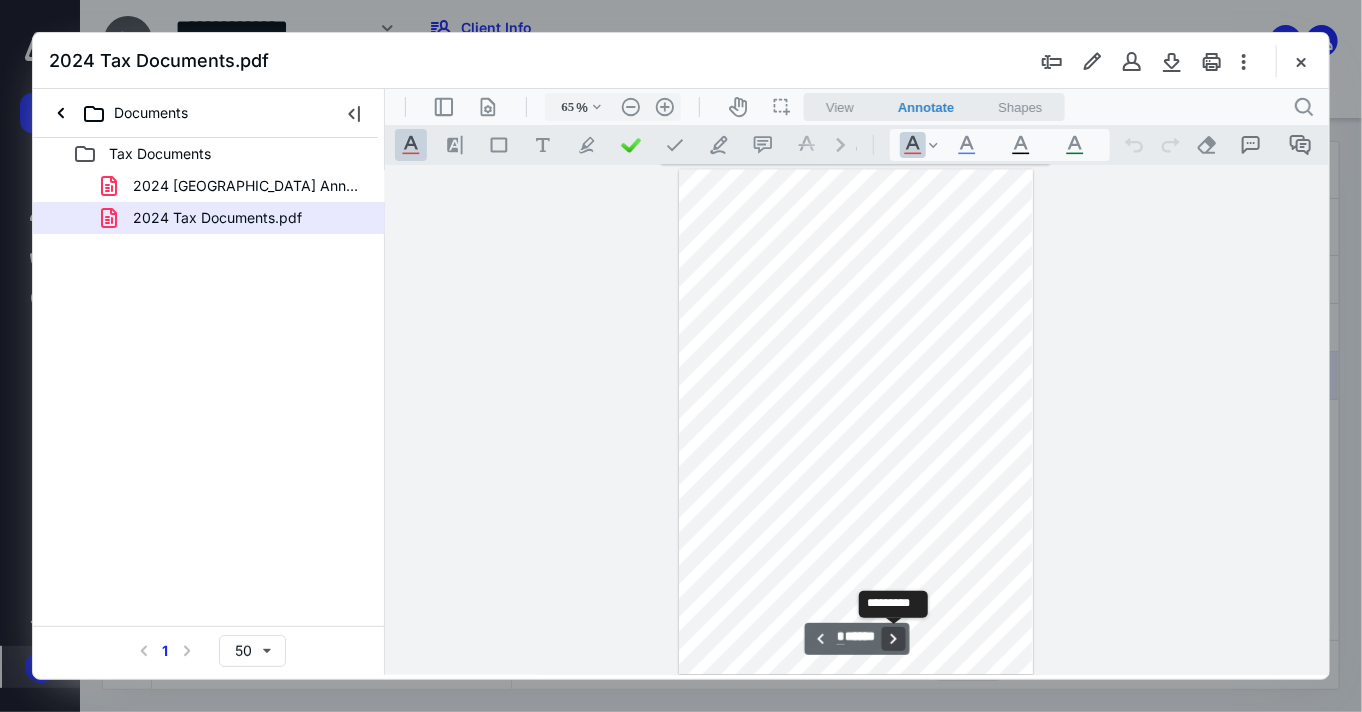 click on "**********" at bounding box center (892, 638) 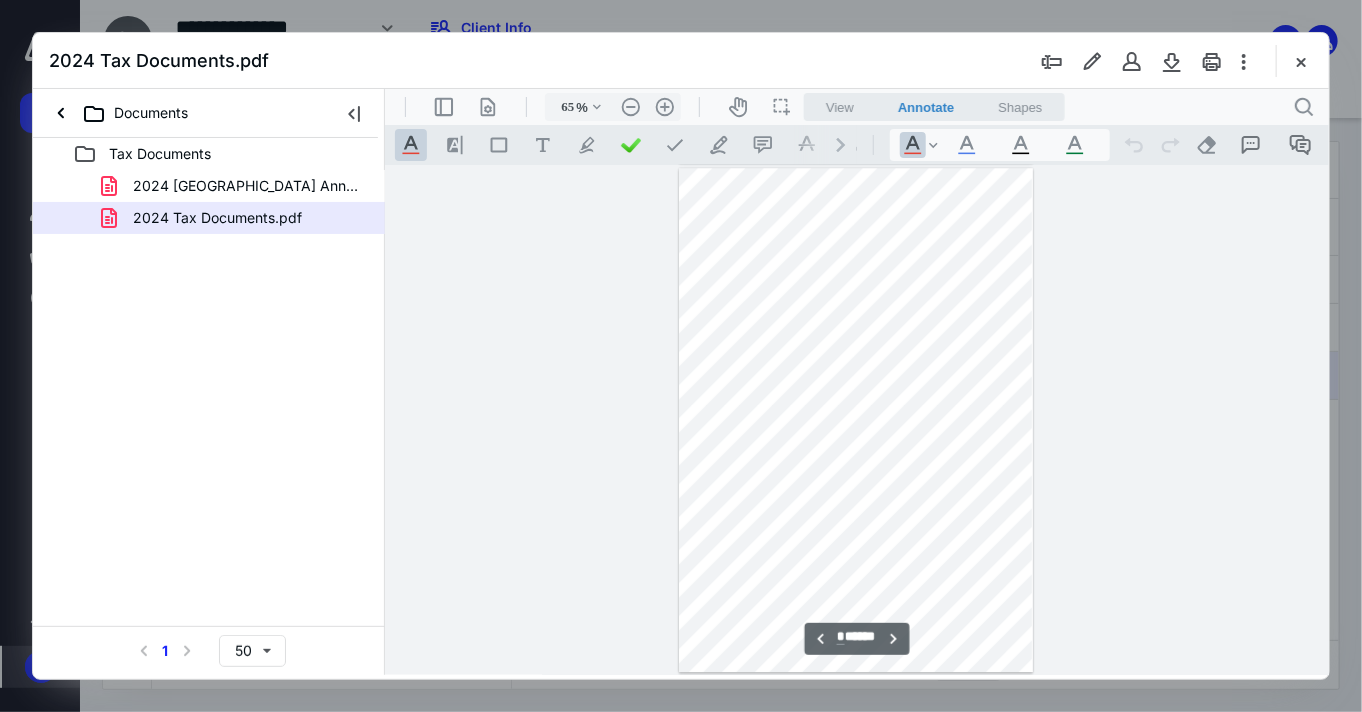 drag, startPoint x: 826, startPoint y: 642, endPoint x: 835, endPoint y: 637, distance: 10.29563 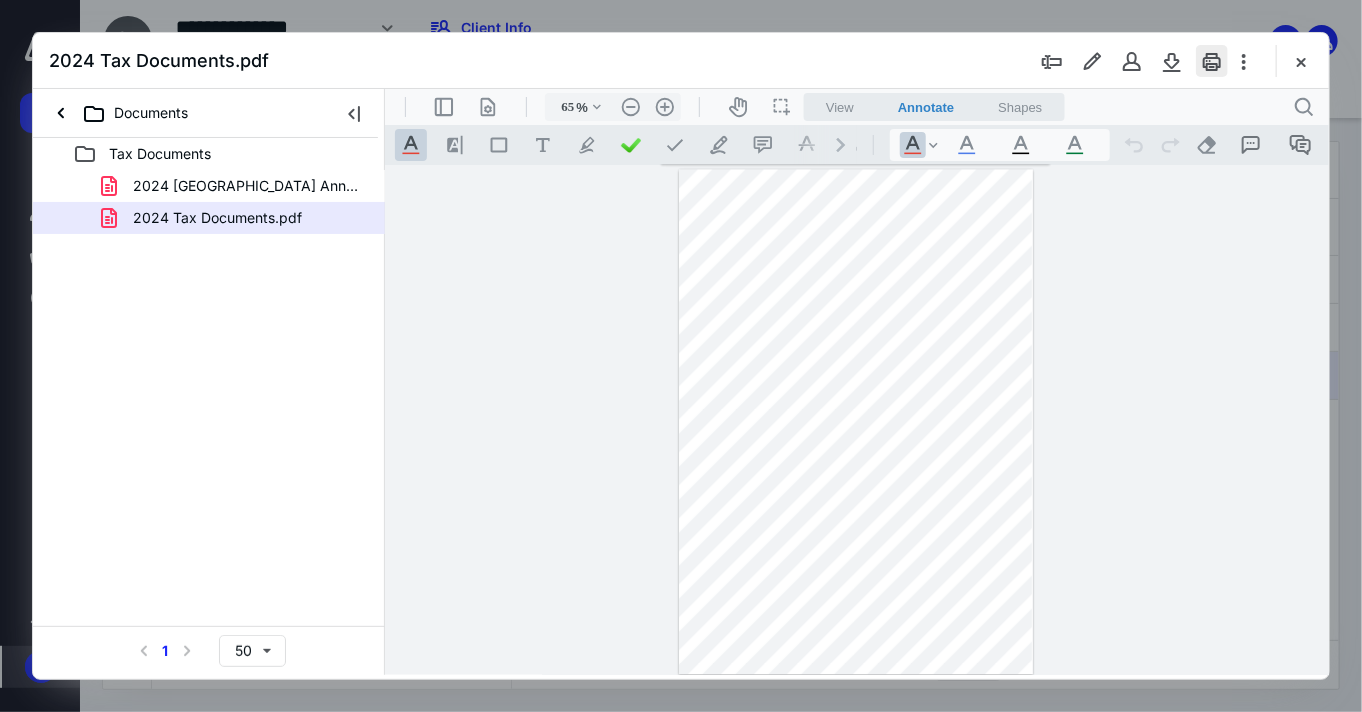 click at bounding box center [1212, 61] 